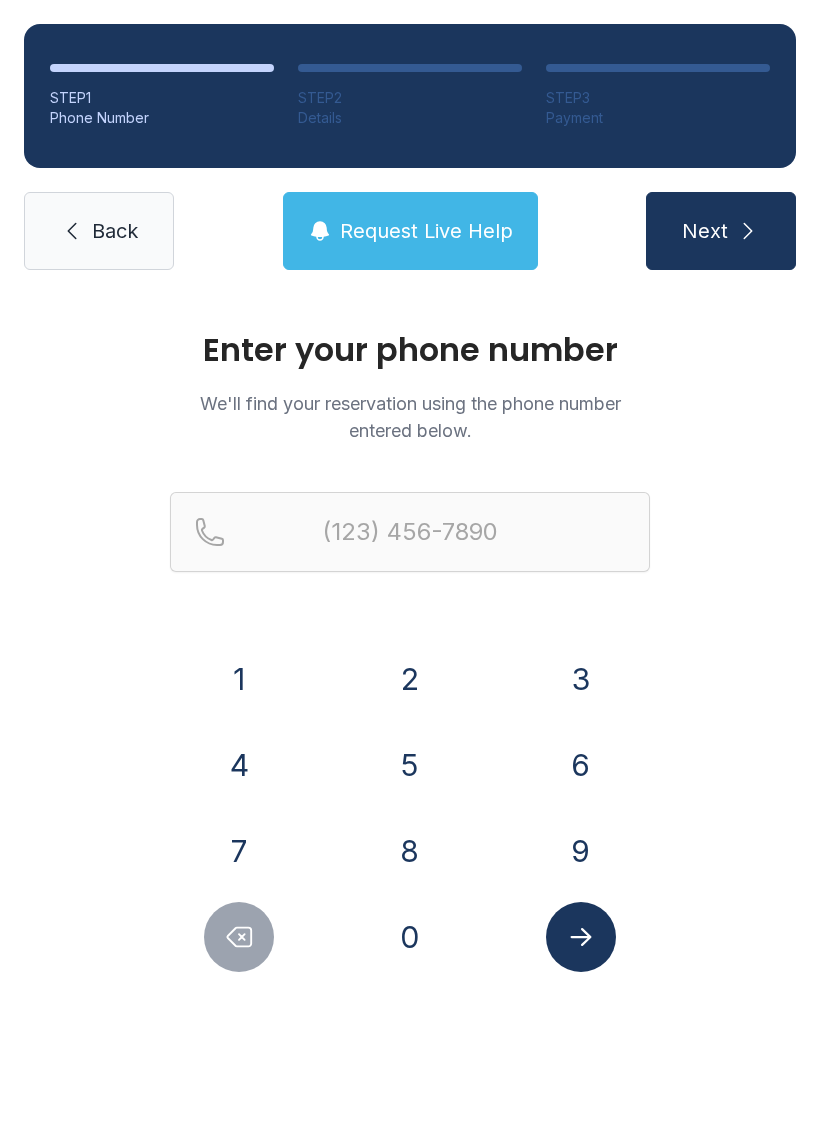 scroll, scrollTop: 0, scrollLeft: 0, axis: both 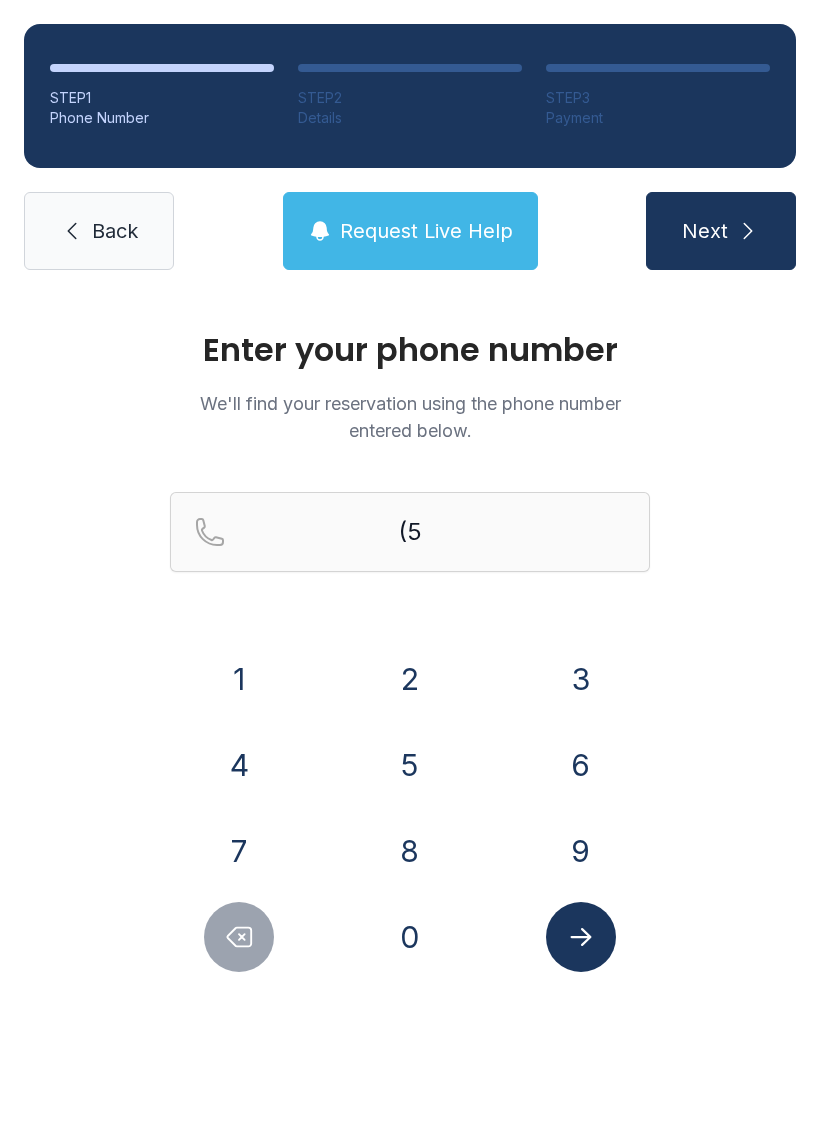 click on "8" at bounding box center (239, 679) 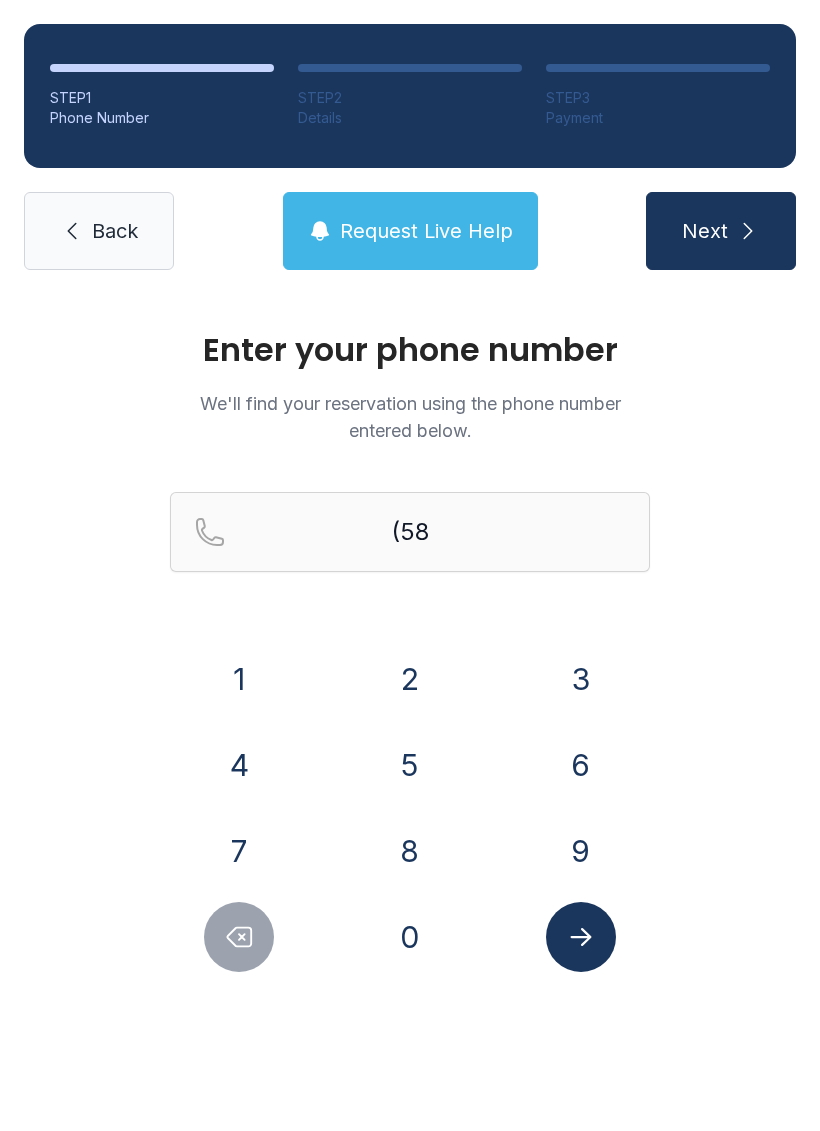 click on "5" at bounding box center [239, 679] 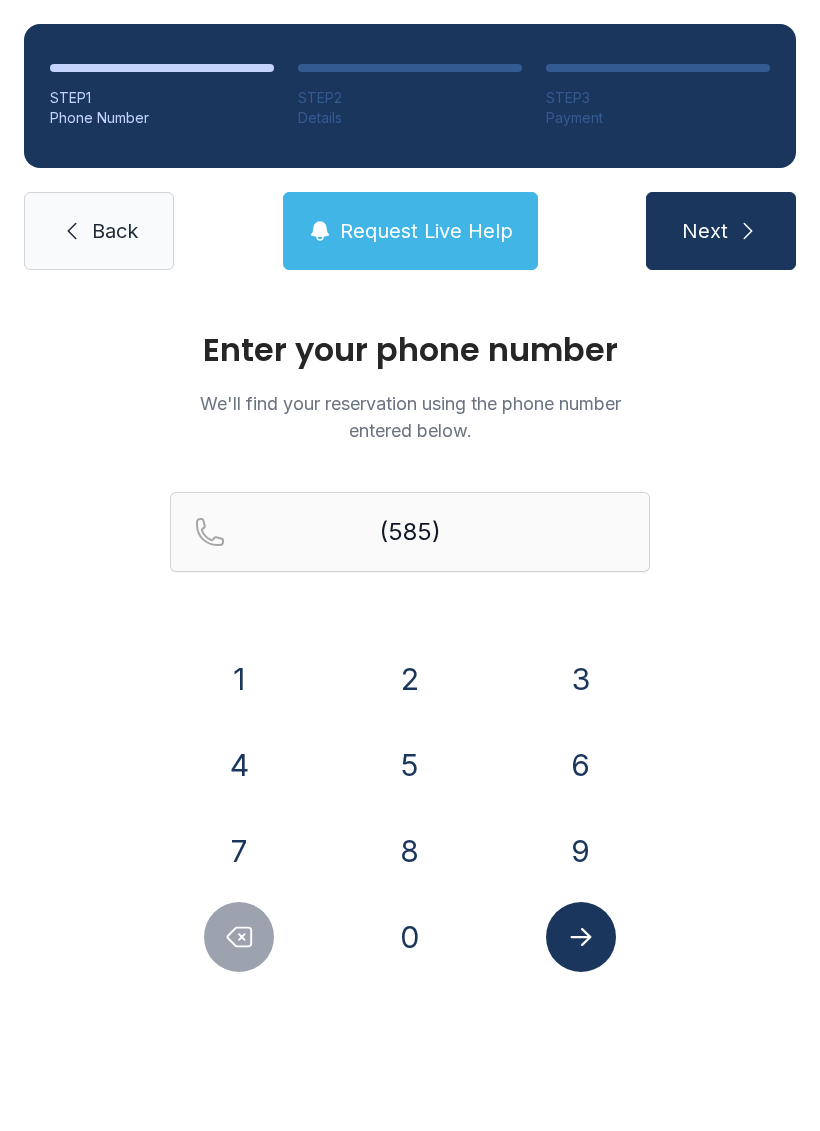 click on "2" at bounding box center [239, 679] 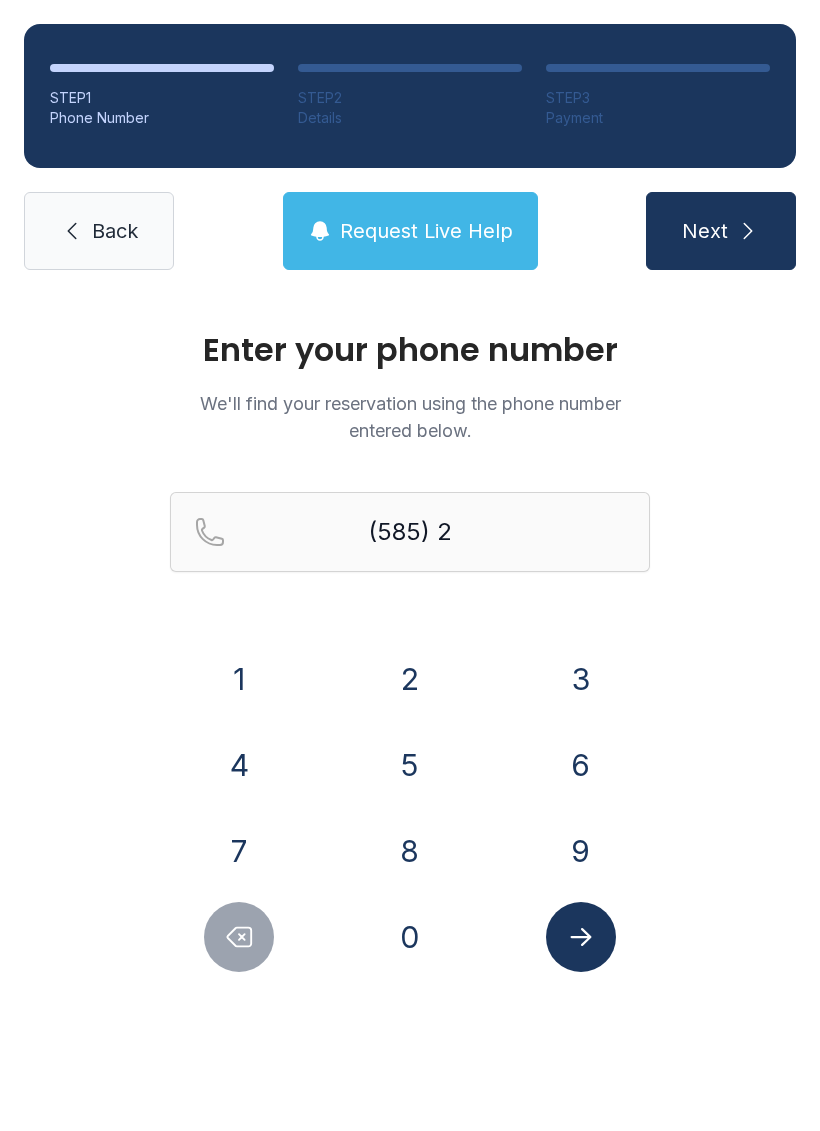 click on "6" at bounding box center [239, 679] 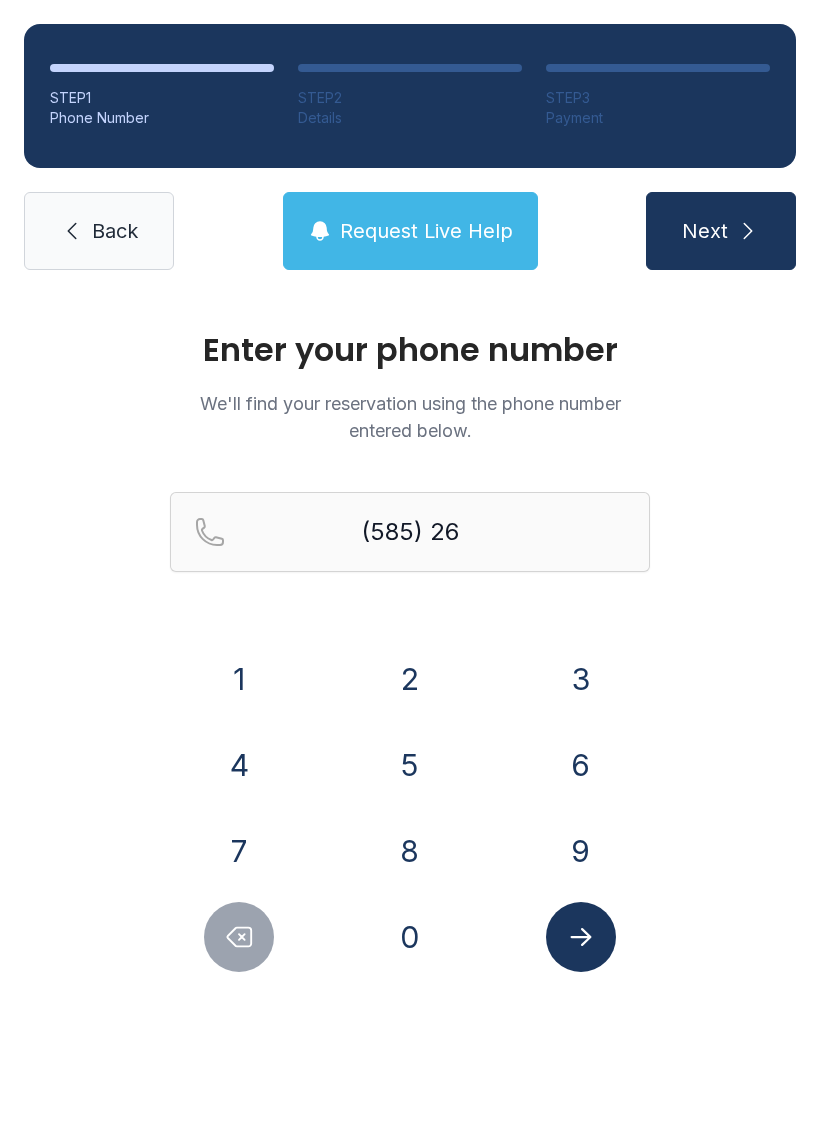 click on "9" at bounding box center [239, 679] 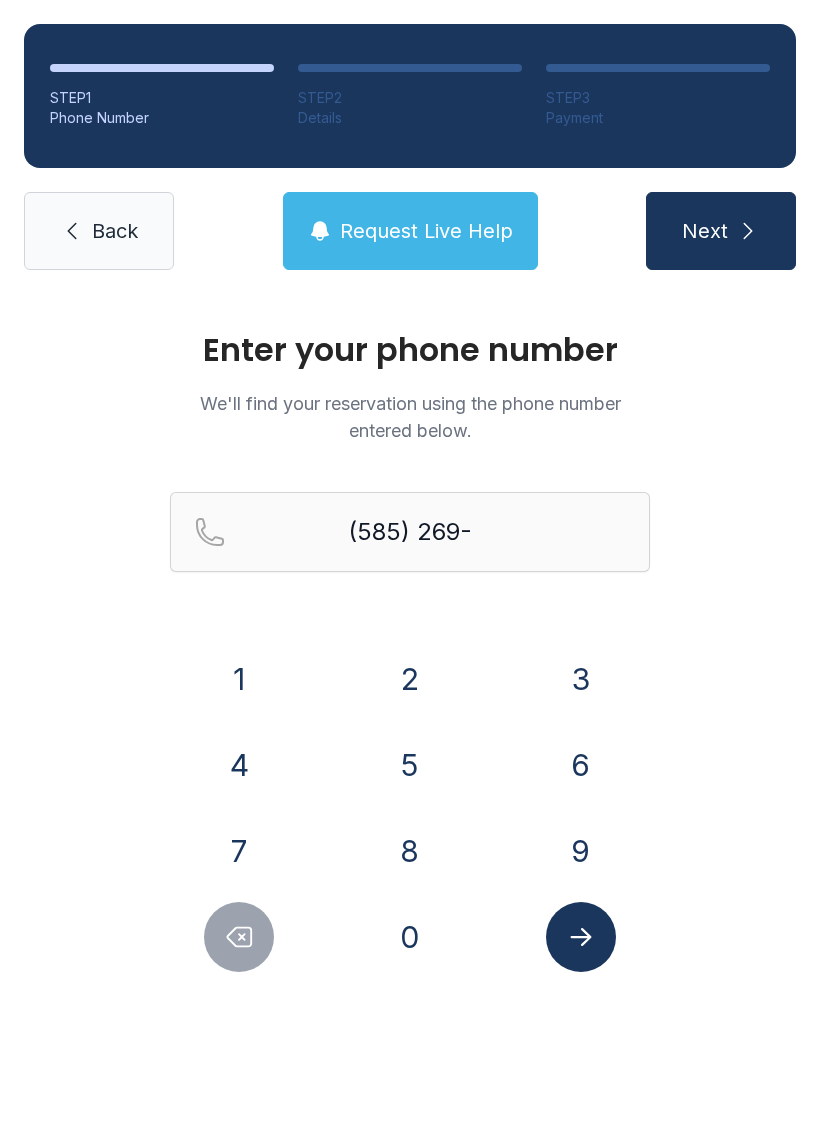 click on "0" at bounding box center (239, 679) 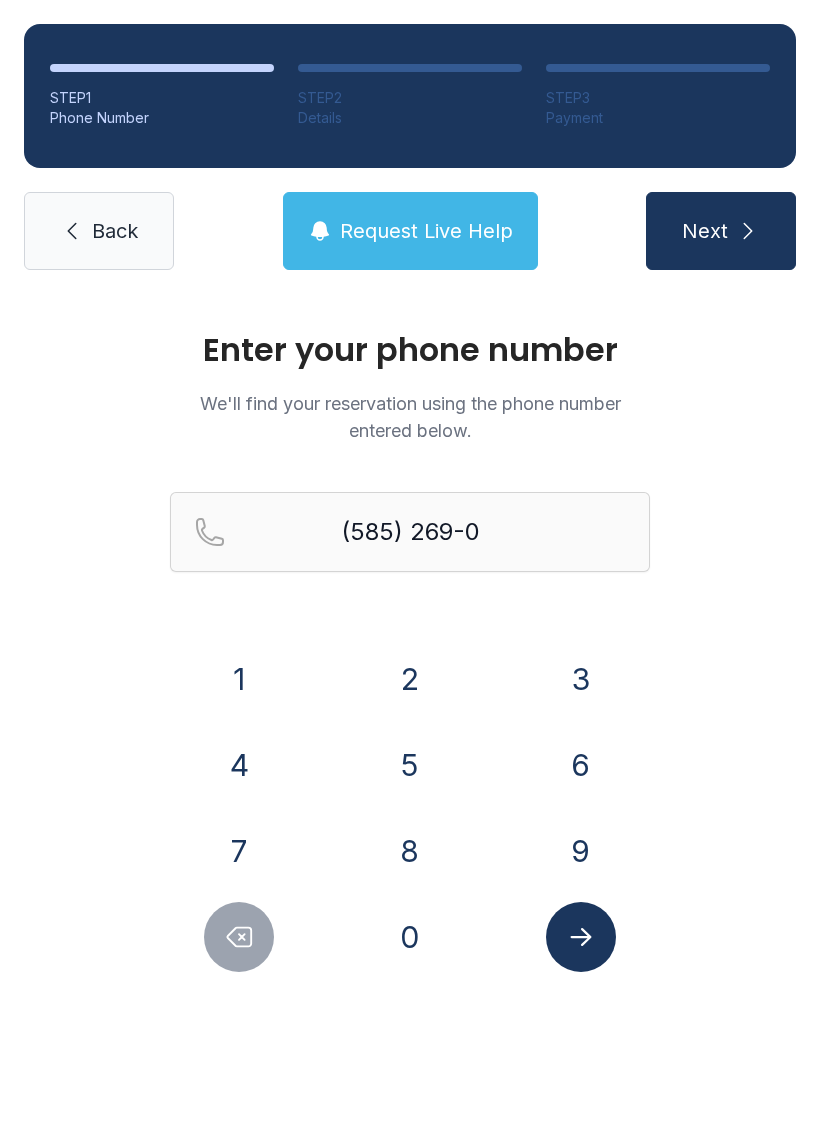 click on "9" at bounding box center [239, 679] 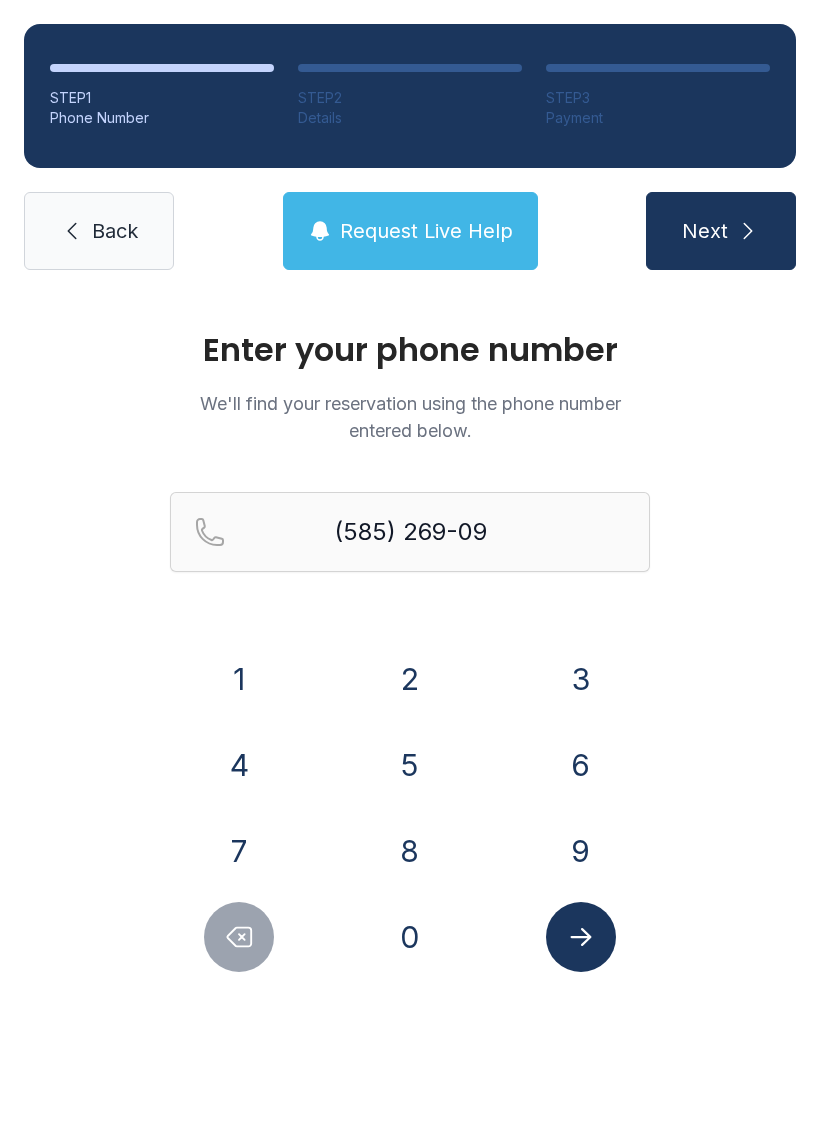 click on "7" at bounding box center [239, 679] 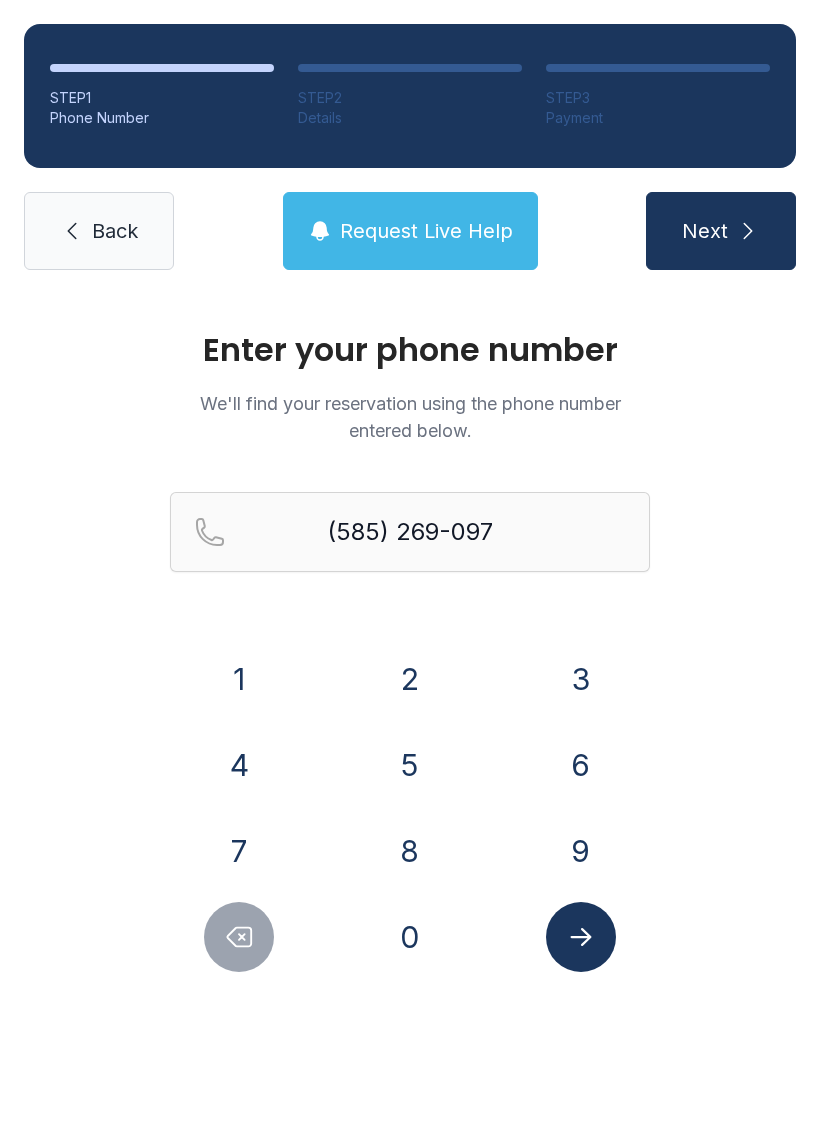 click on "0" at bounding box center (239, 679) 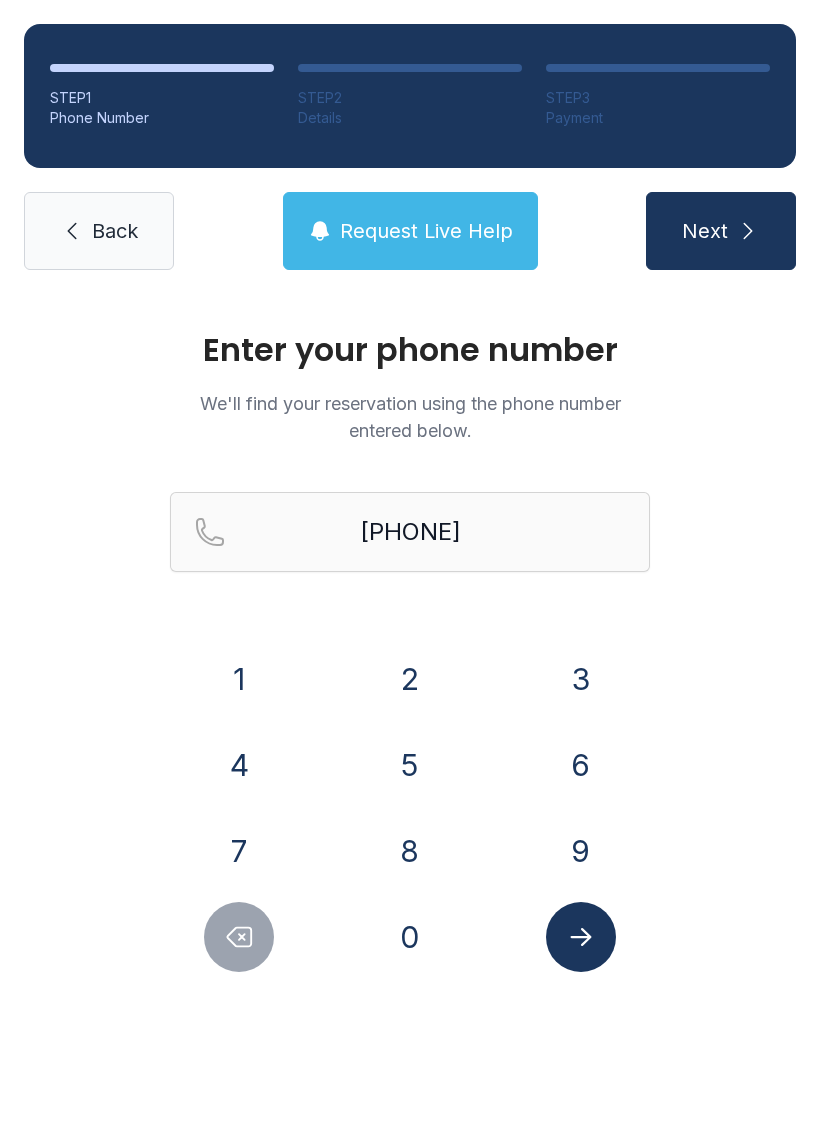 click at bounding box center [748, 231] 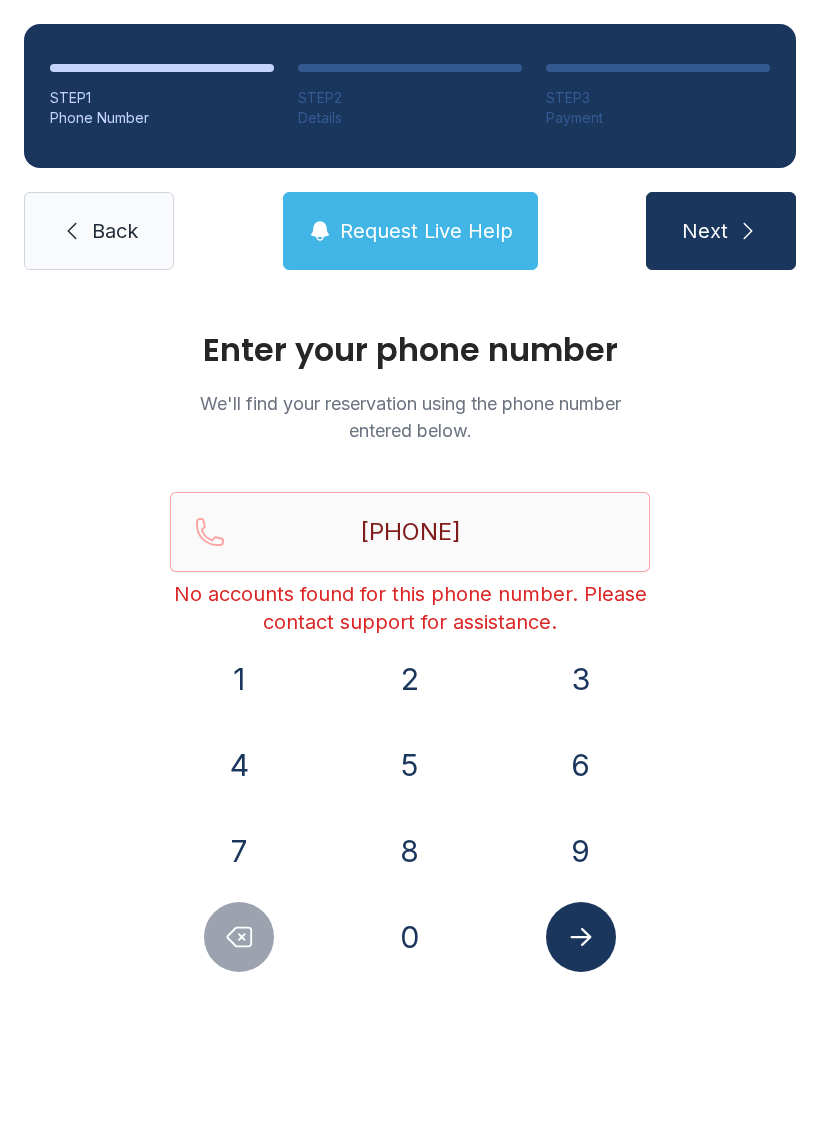 click at bounding box center [239, 937] 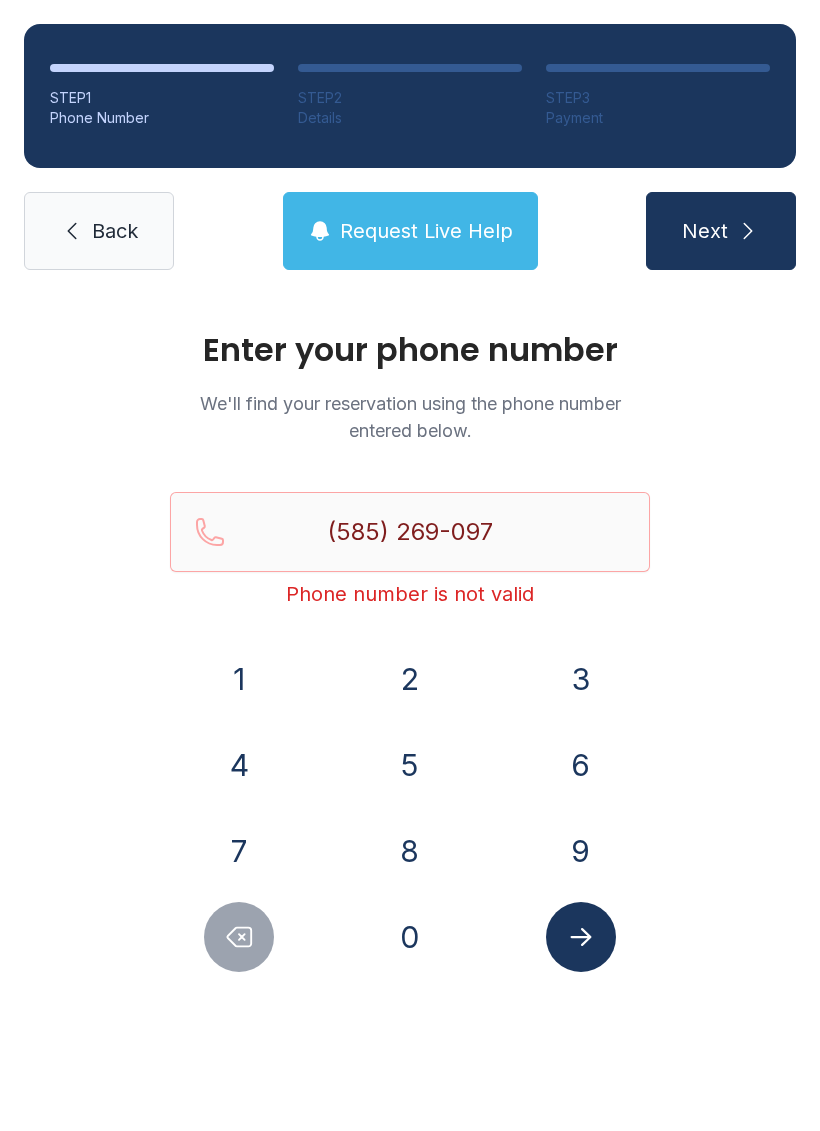 click at bounding box center [239, 937] 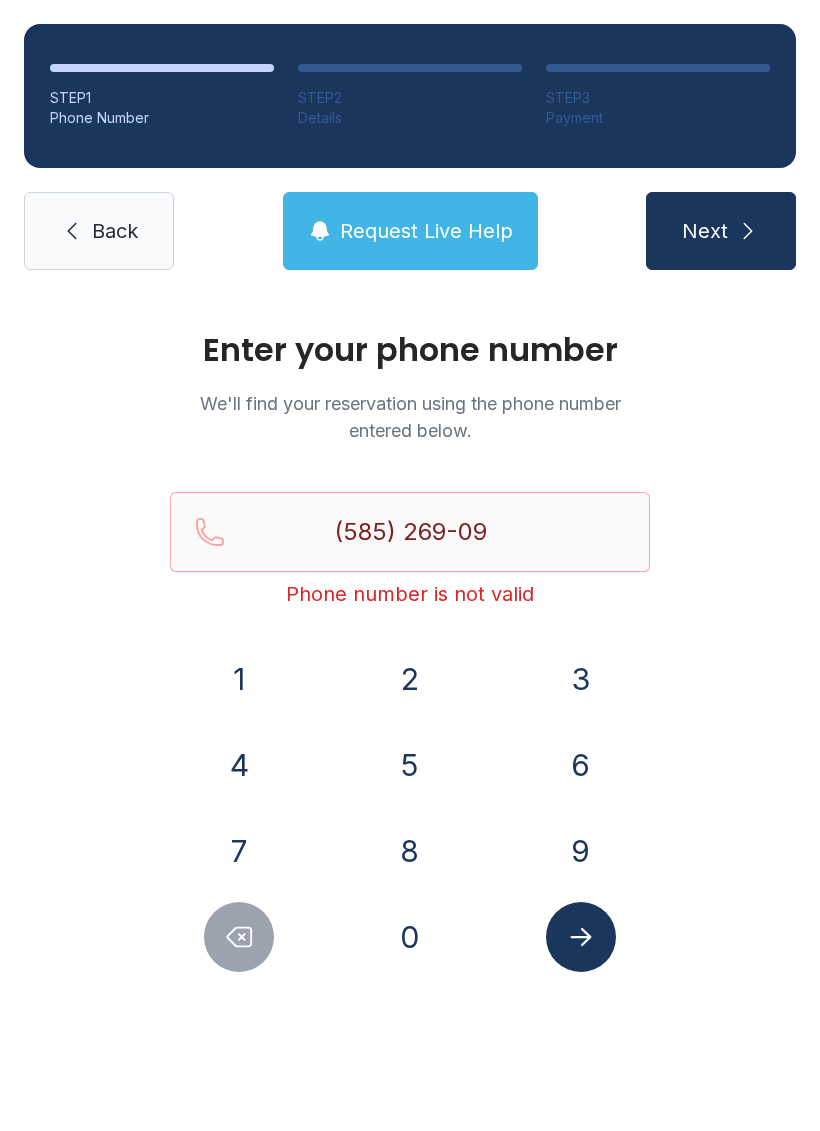 click at bounding box center (239, 937) 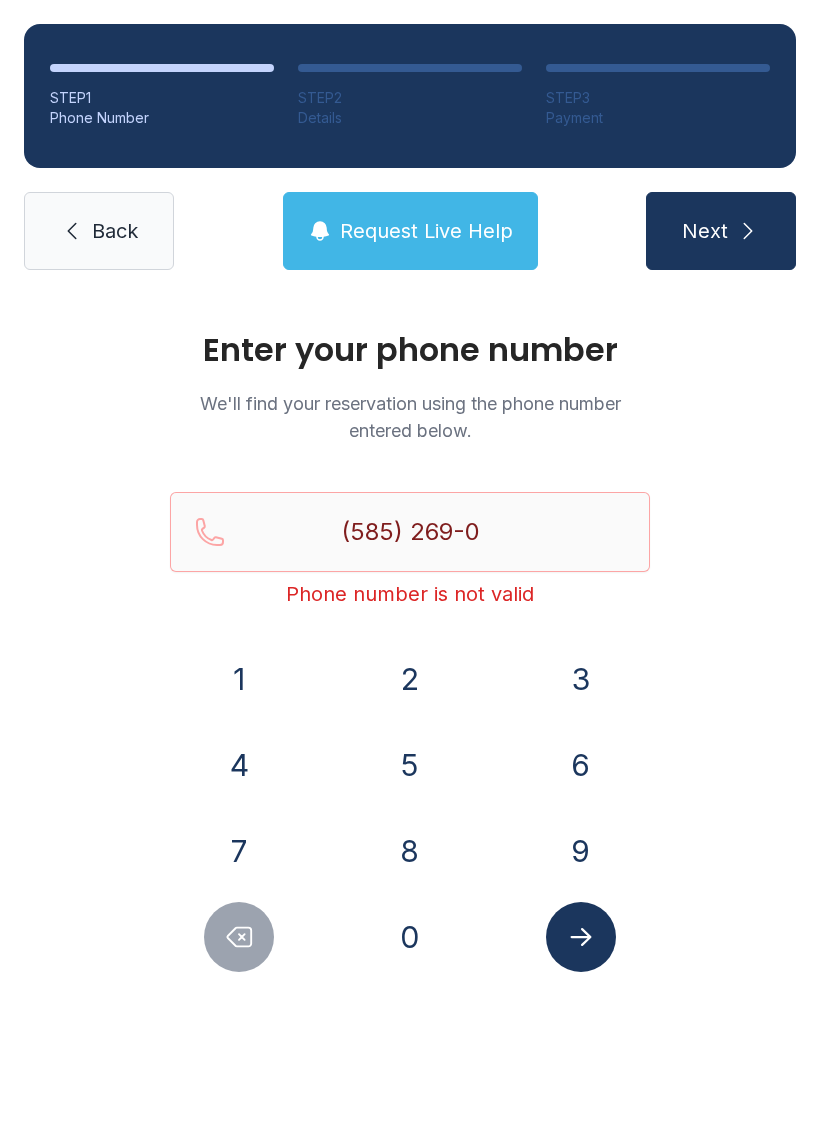 click at bounding box center [239, 937] 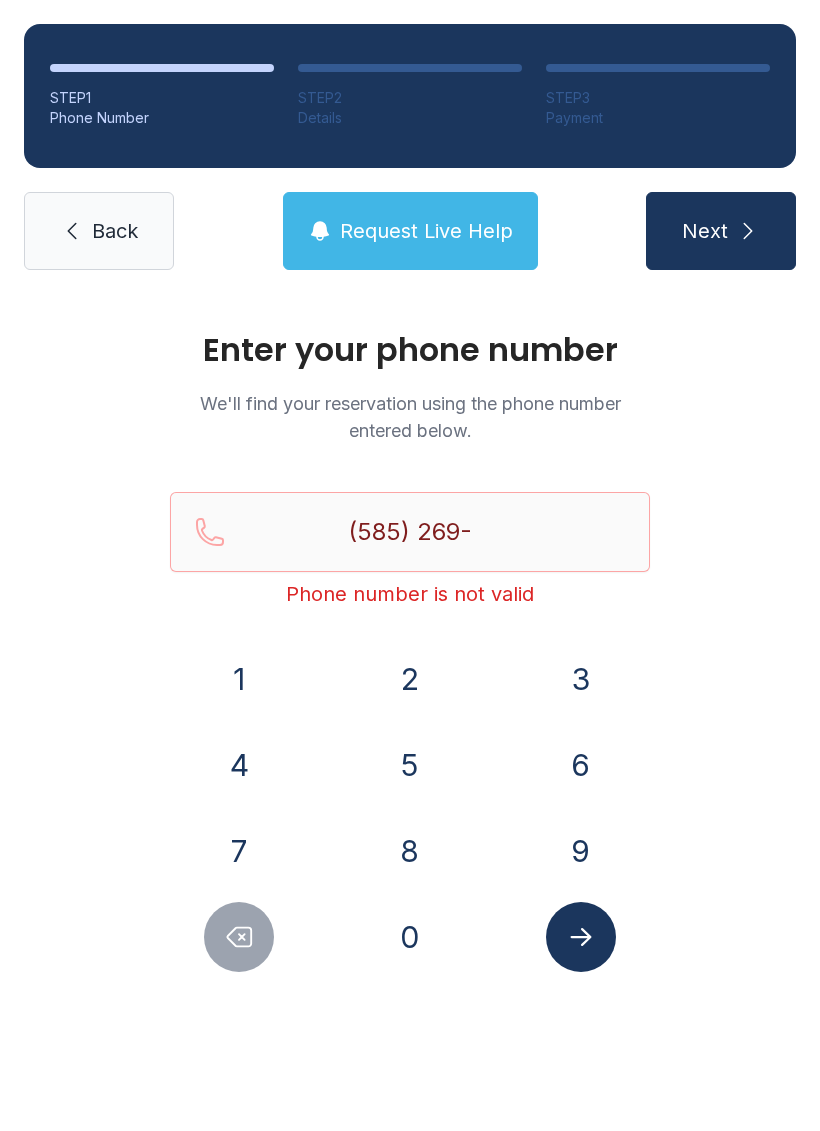 click on "2" at bounding box center [239, 679] 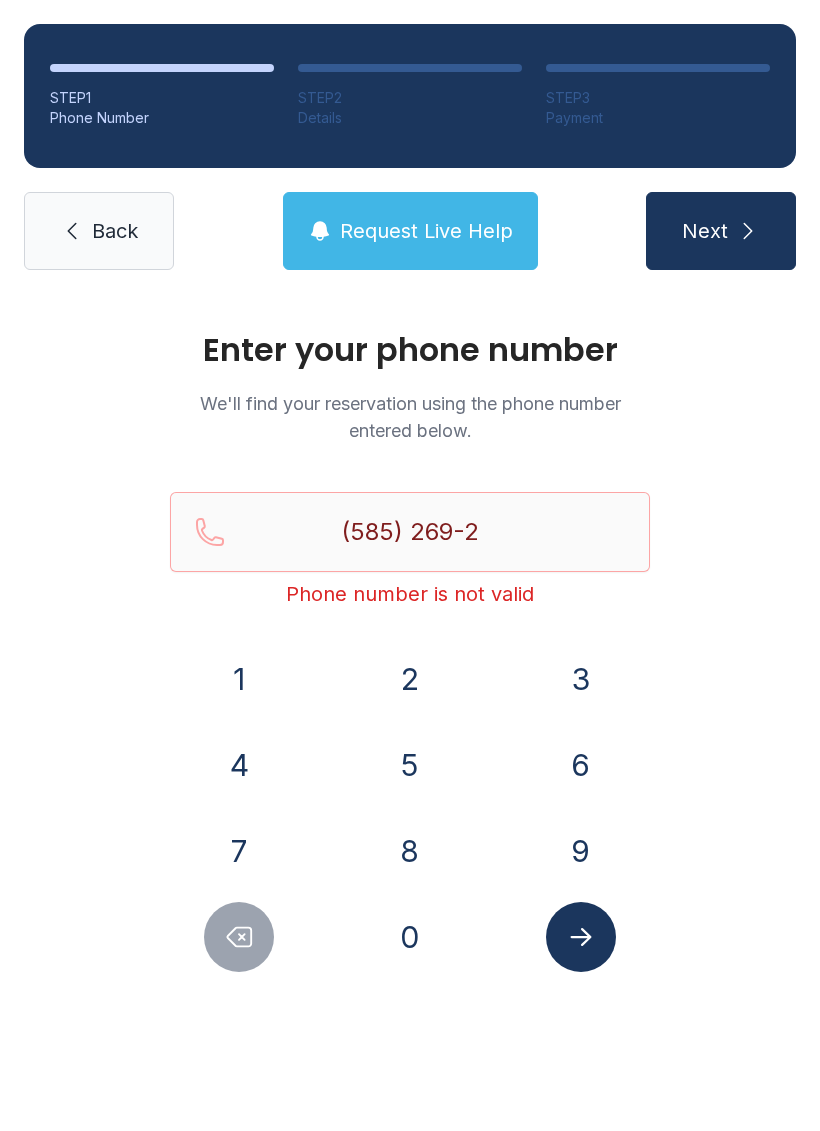 click on "6" at bounding box center (239, 679) 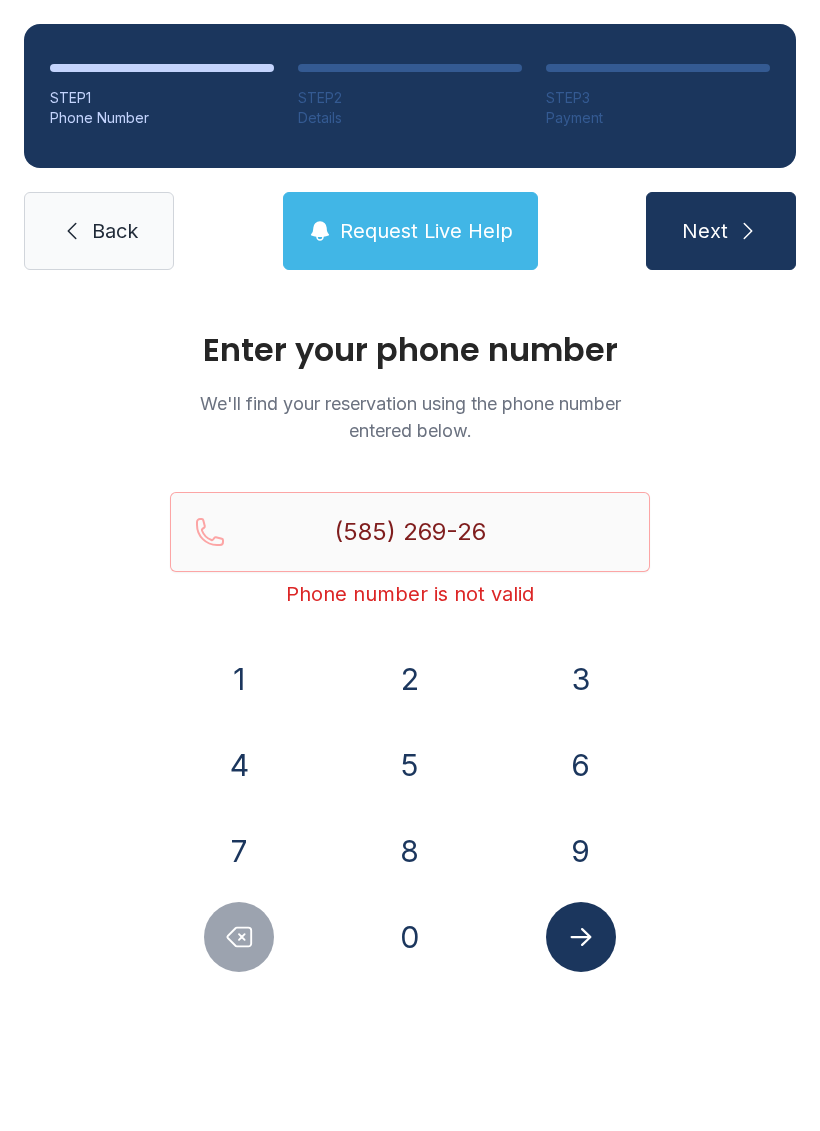 click on "5" at bounding box center (239, 679) 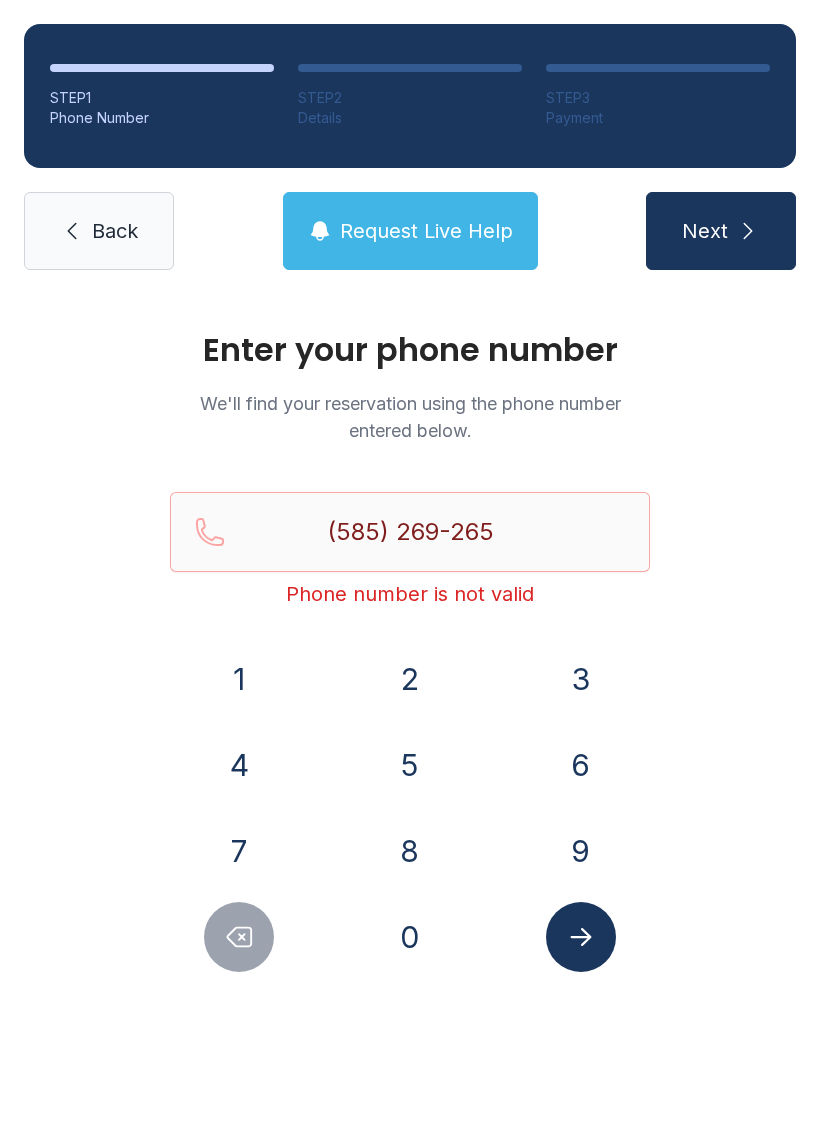 click on "9" at bounding box center [239, 679] 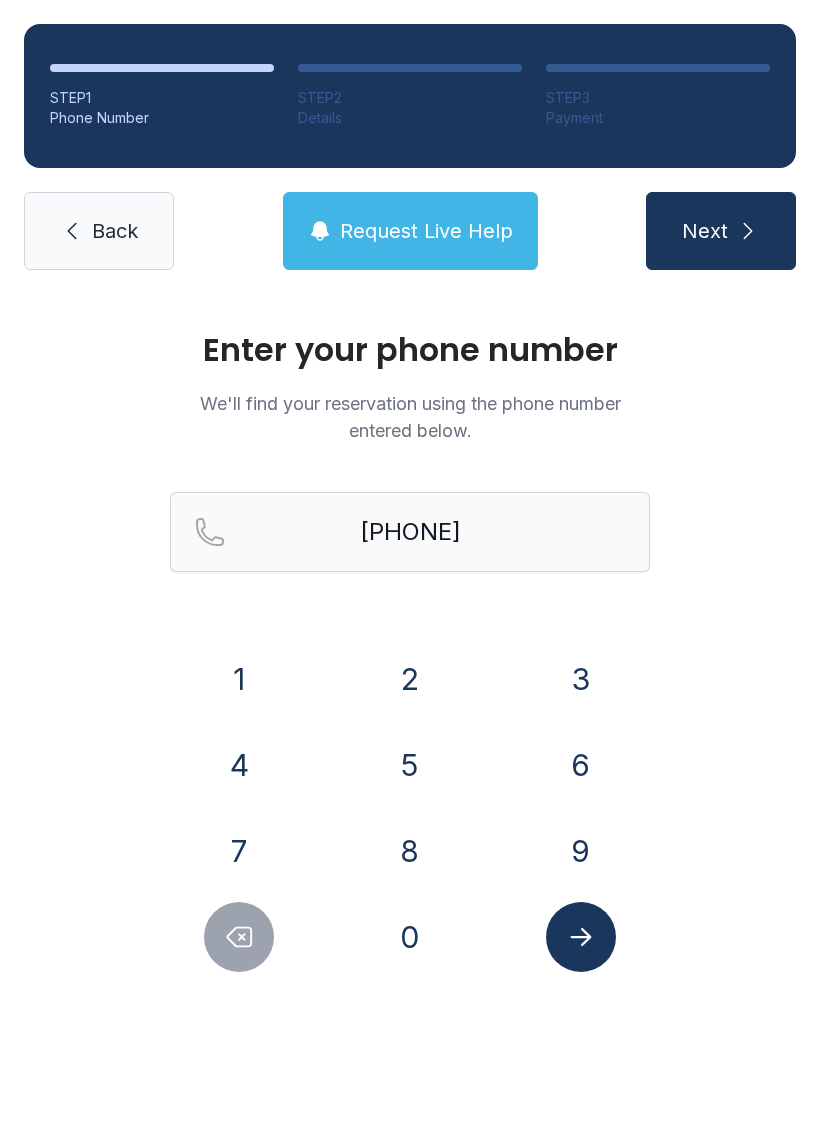 click on "Next" at bounding box center (721, 231) 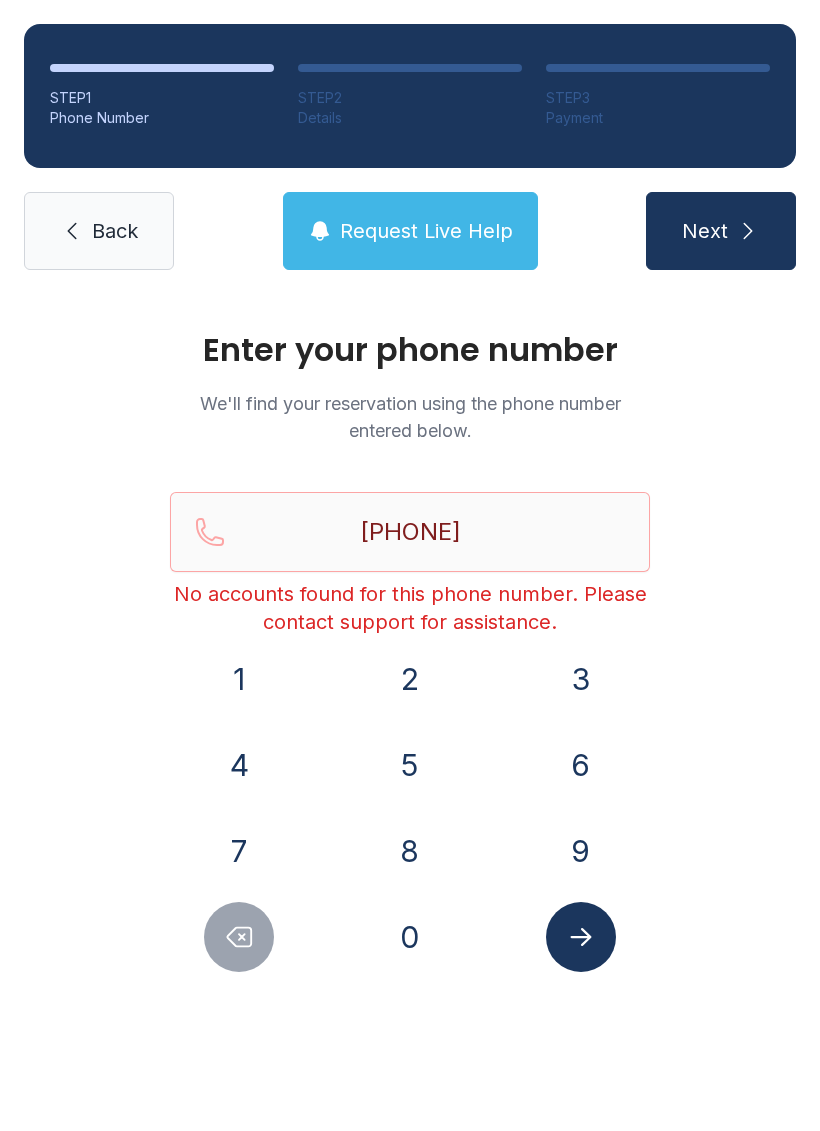 click at bounding box center [239, 937] 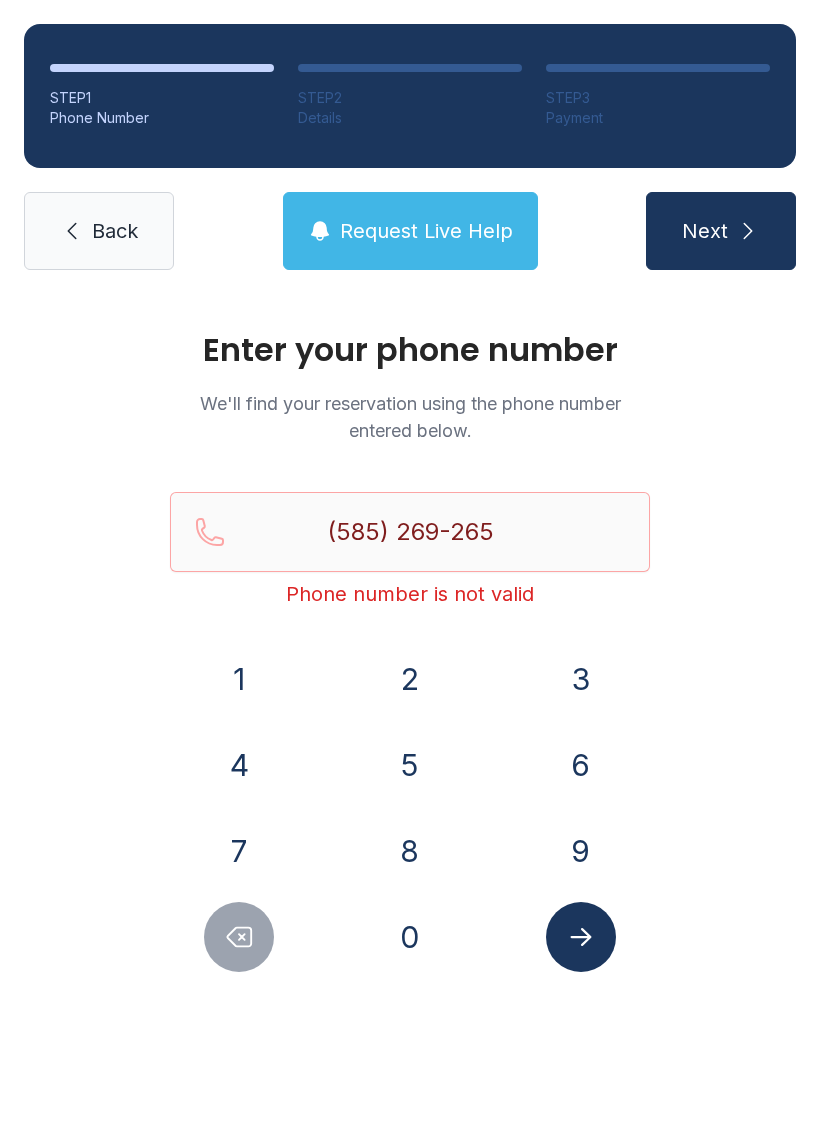 click at bounding box center [239, 937] 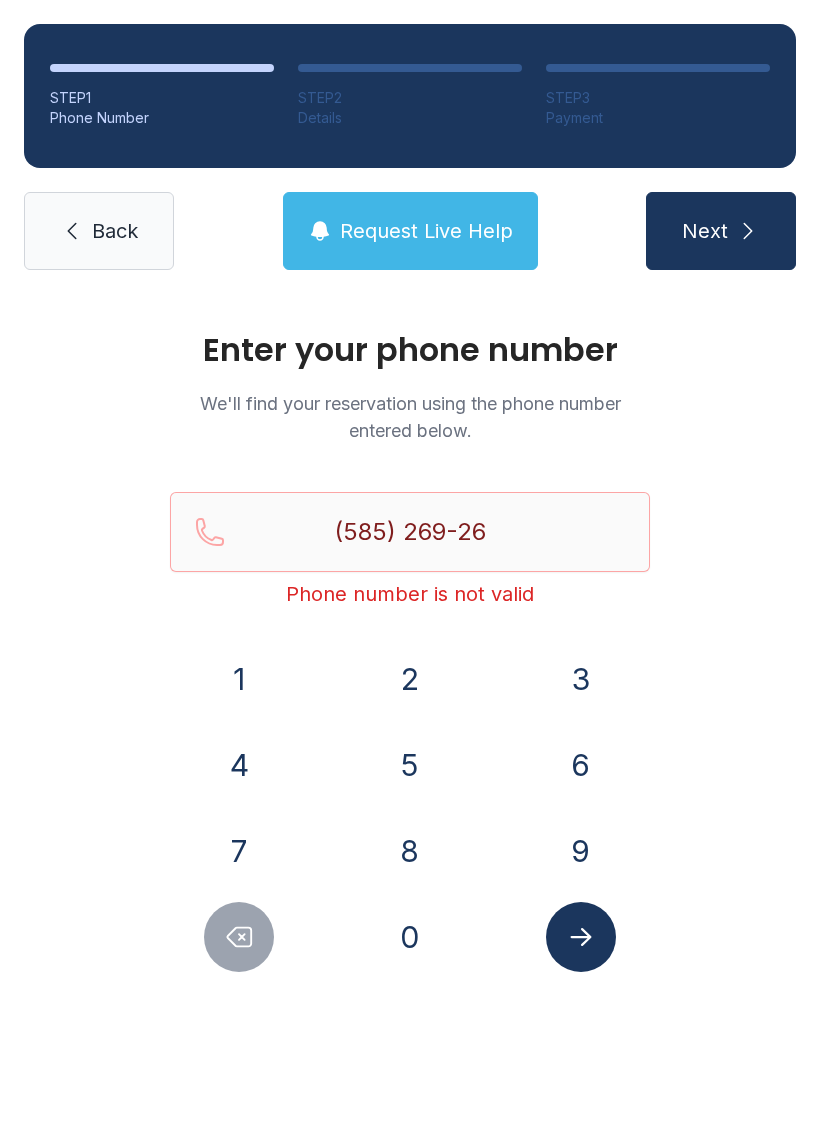 click at bounding box center (240, 937) 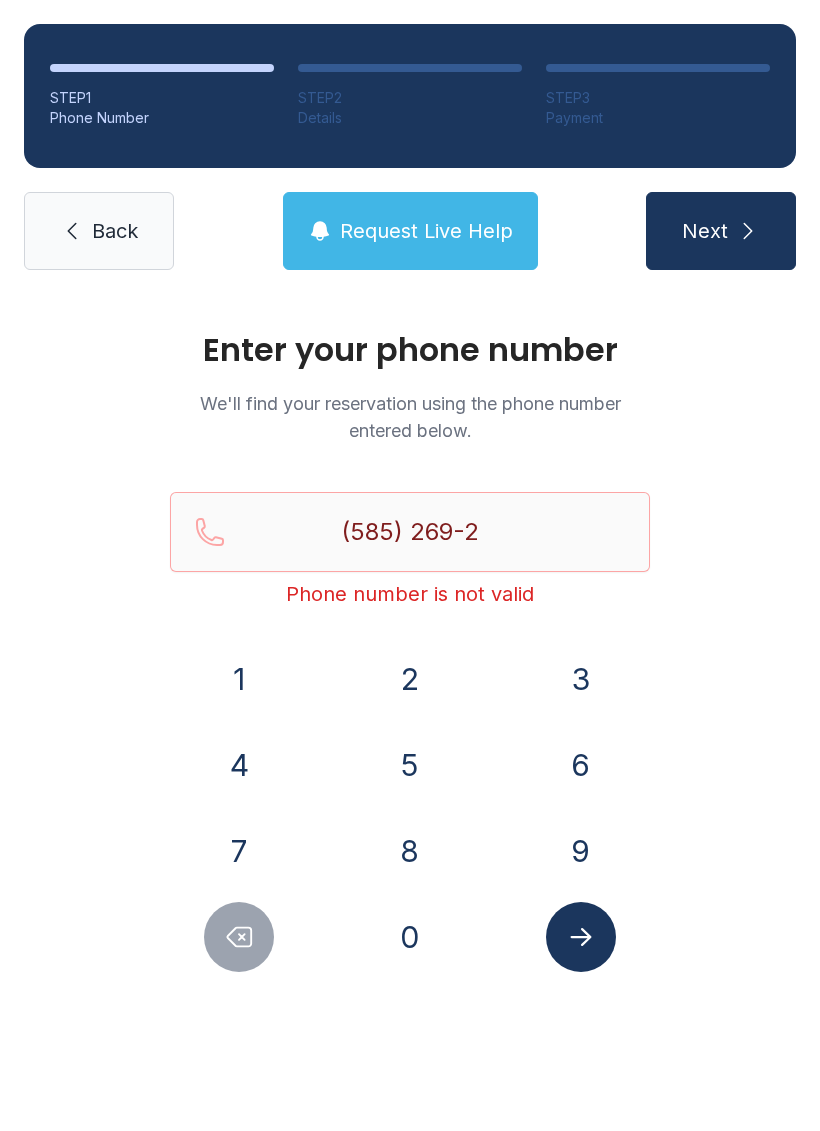 click at bounding box center (240, 937) 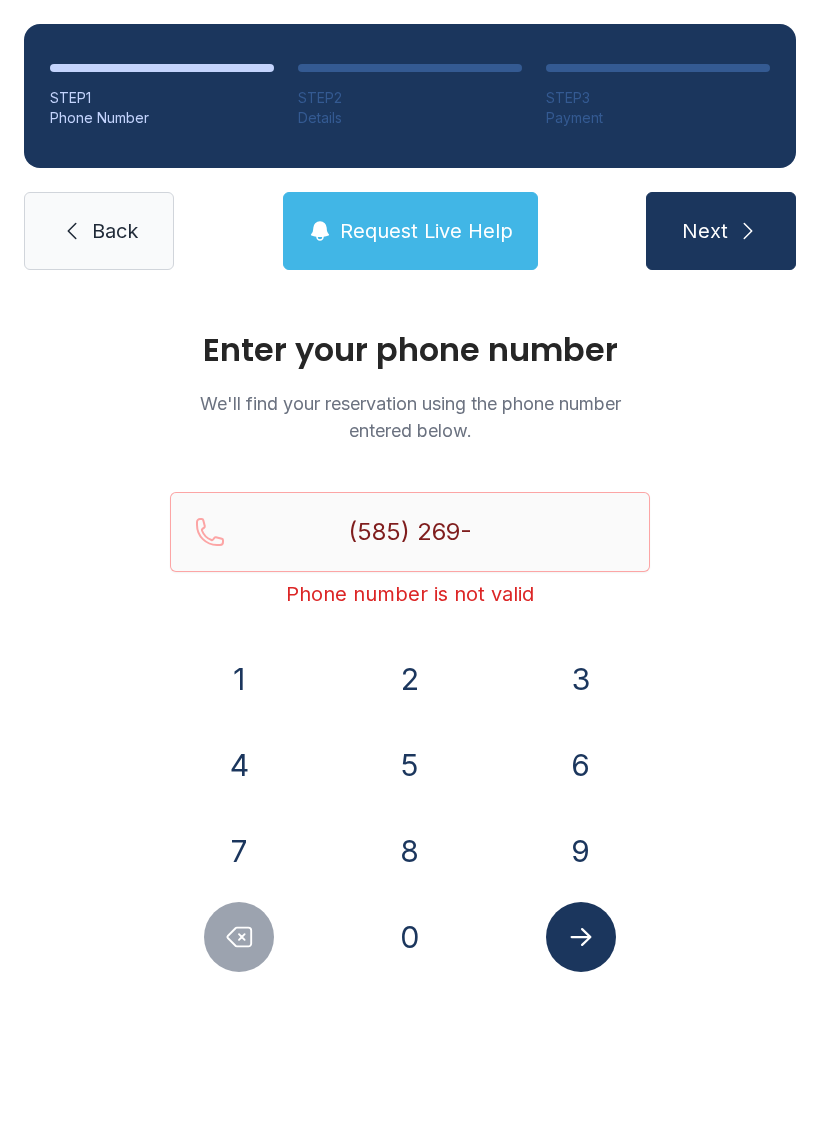 click at bounding box center [239, 937] 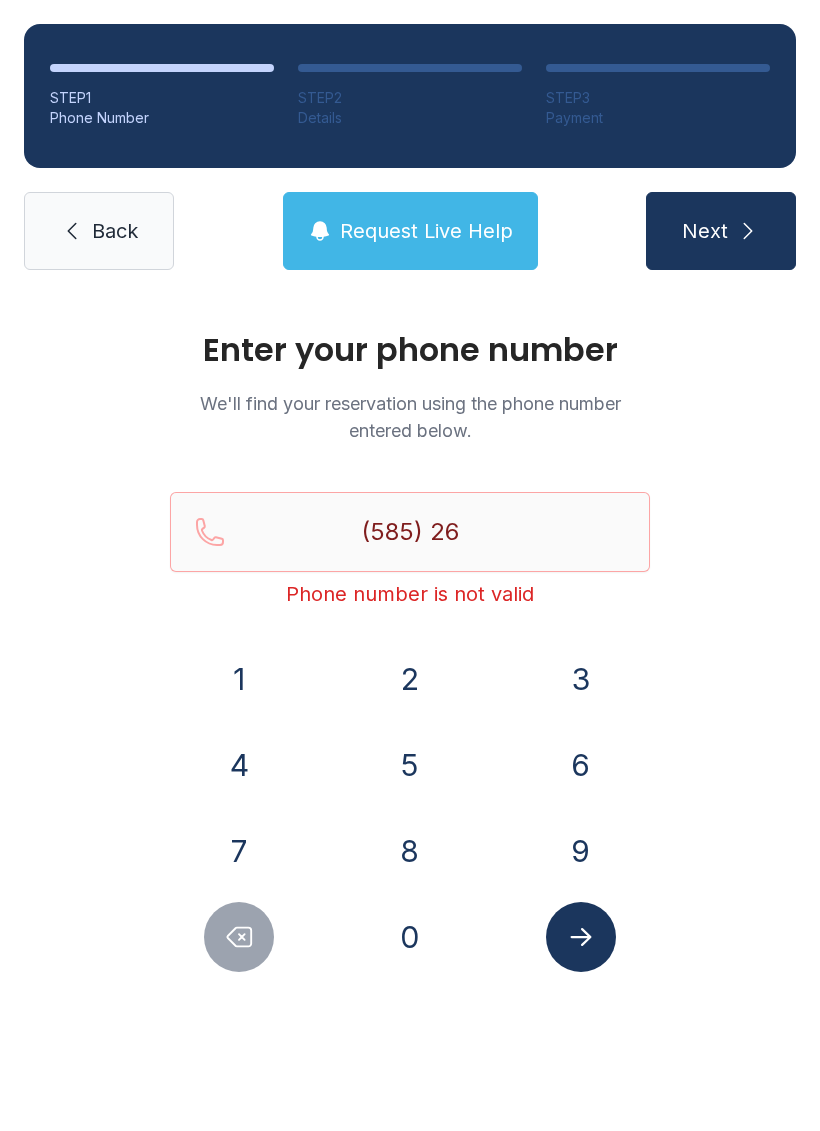 click at bounding box center (239, 937) 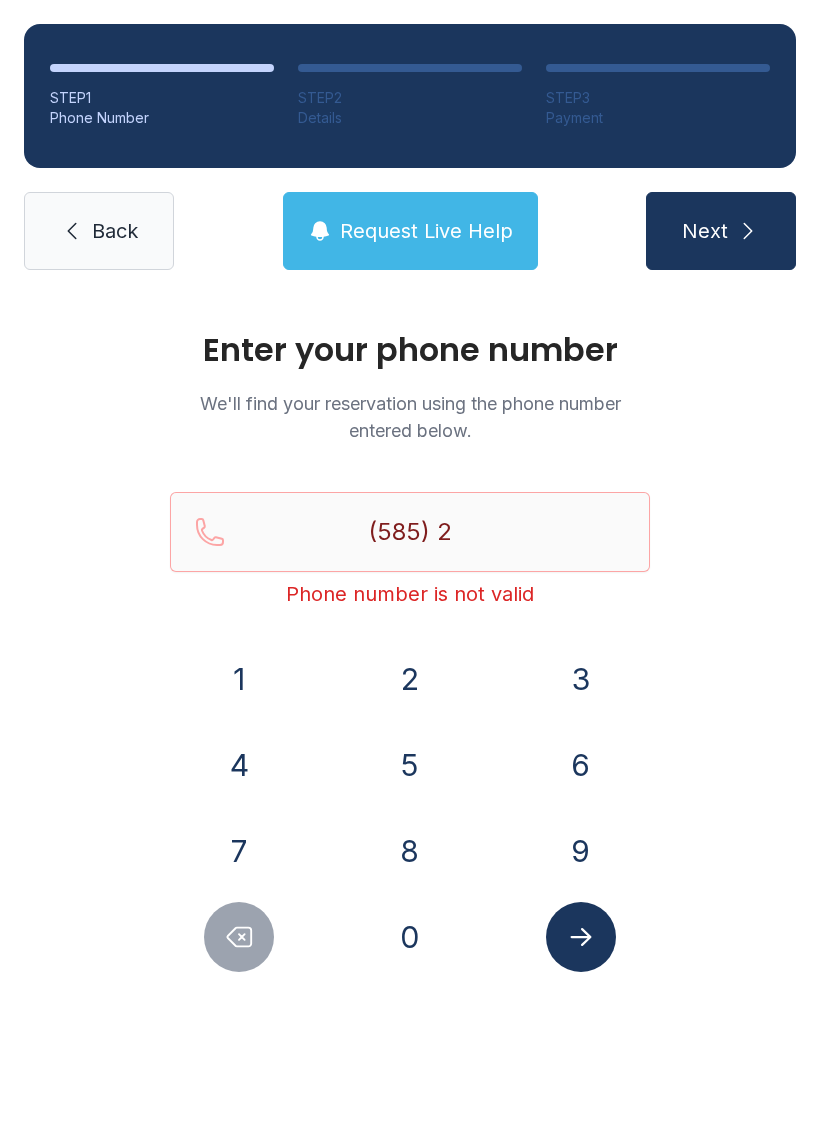 click at bounding box center (239, 937) 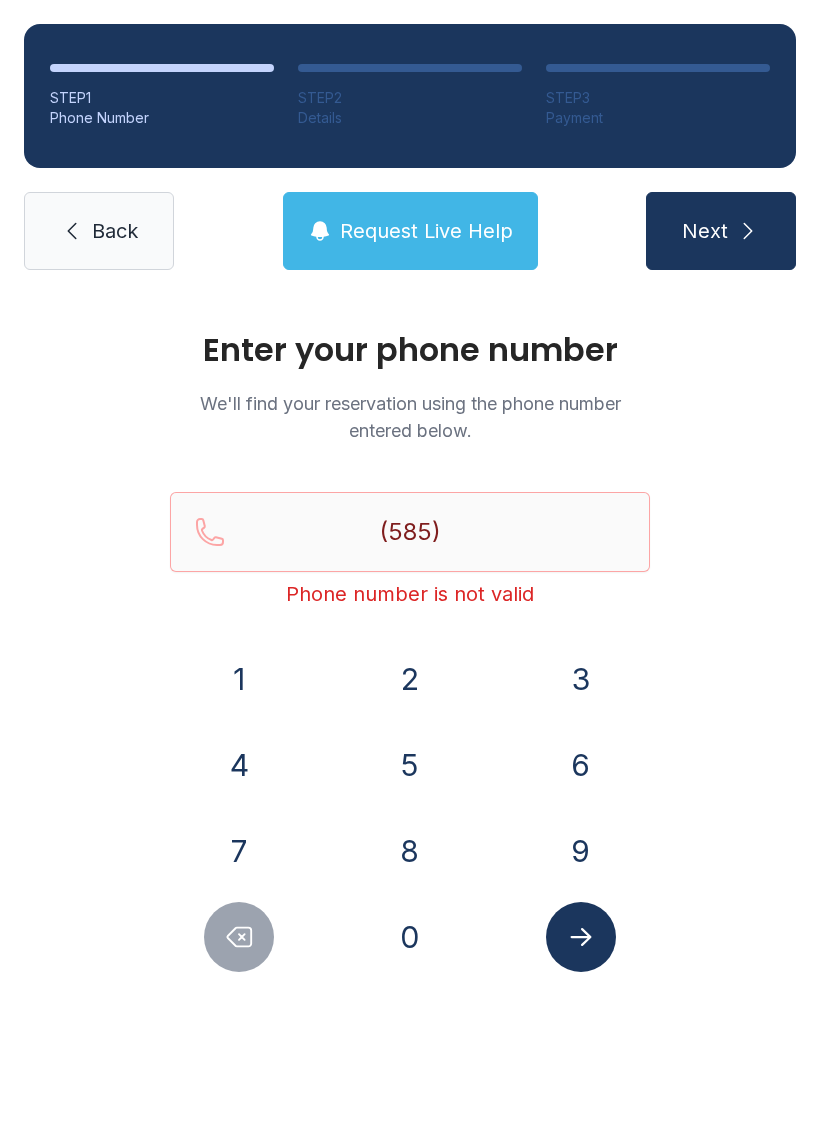 click at bounding box center (239, 937) 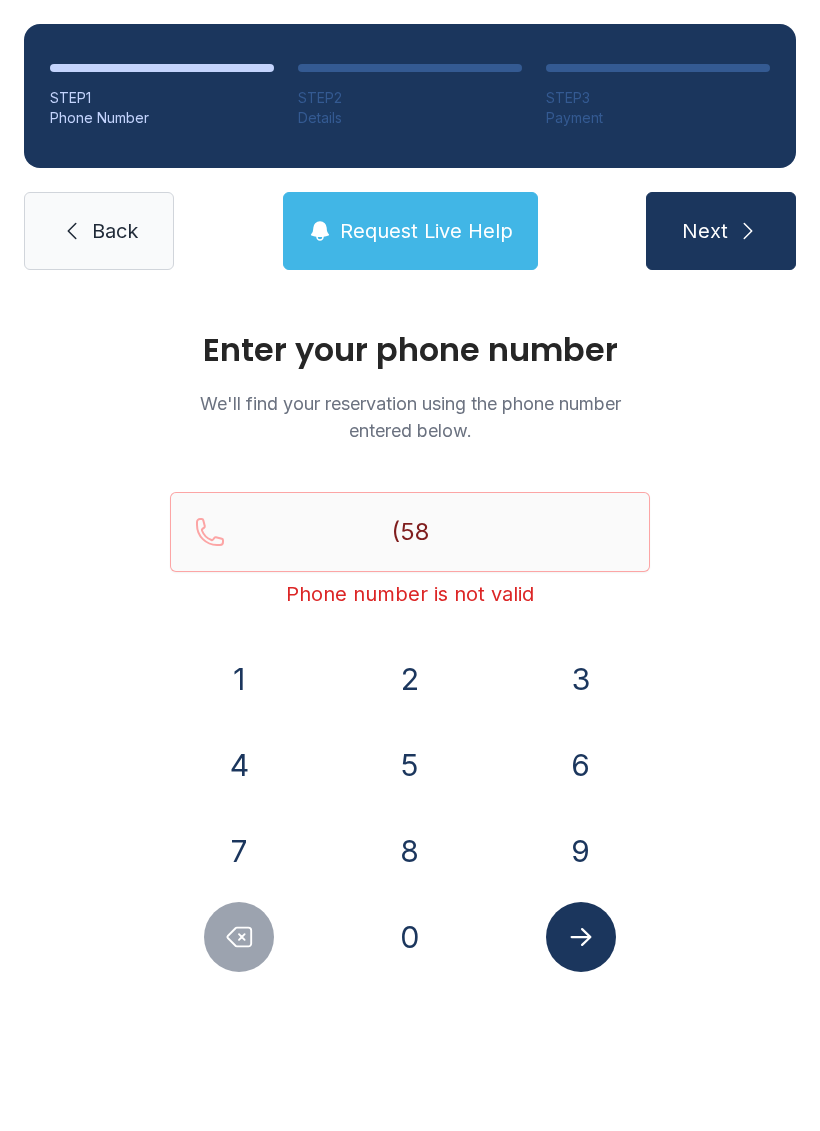 click at bounding box center [240, 937] 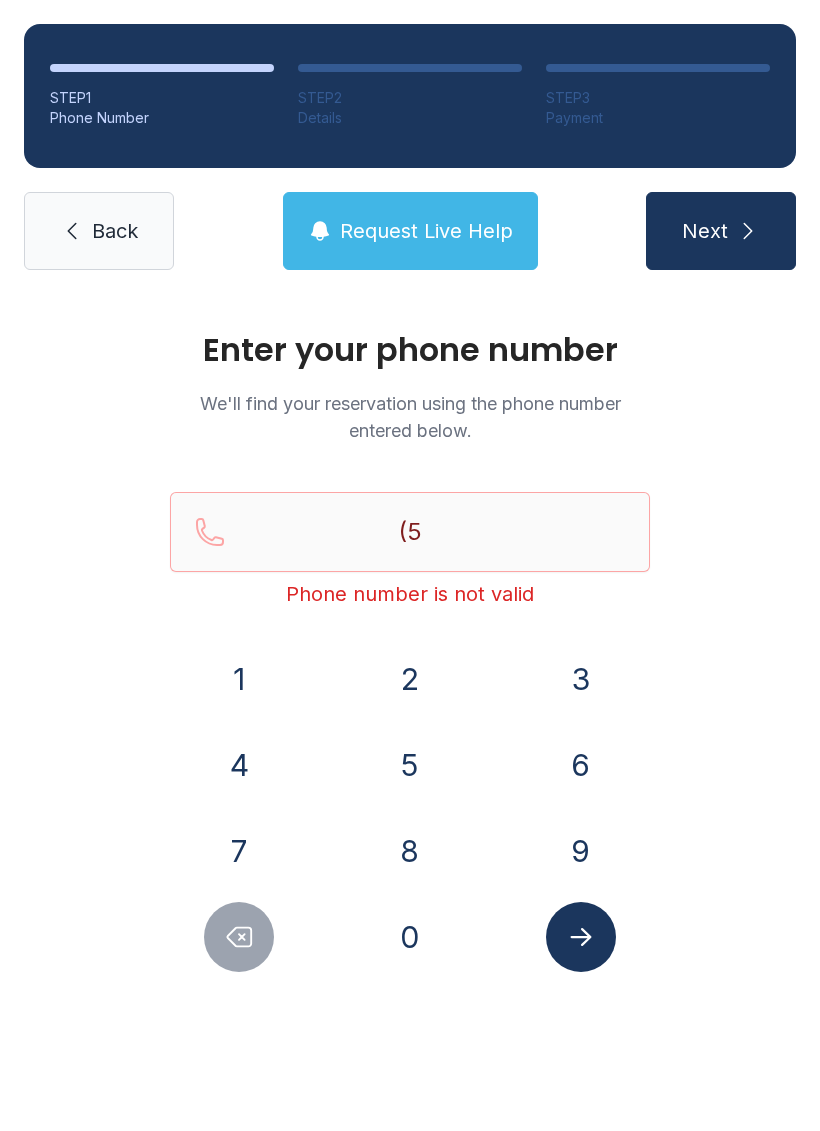 click at bounding box center (240, 937) 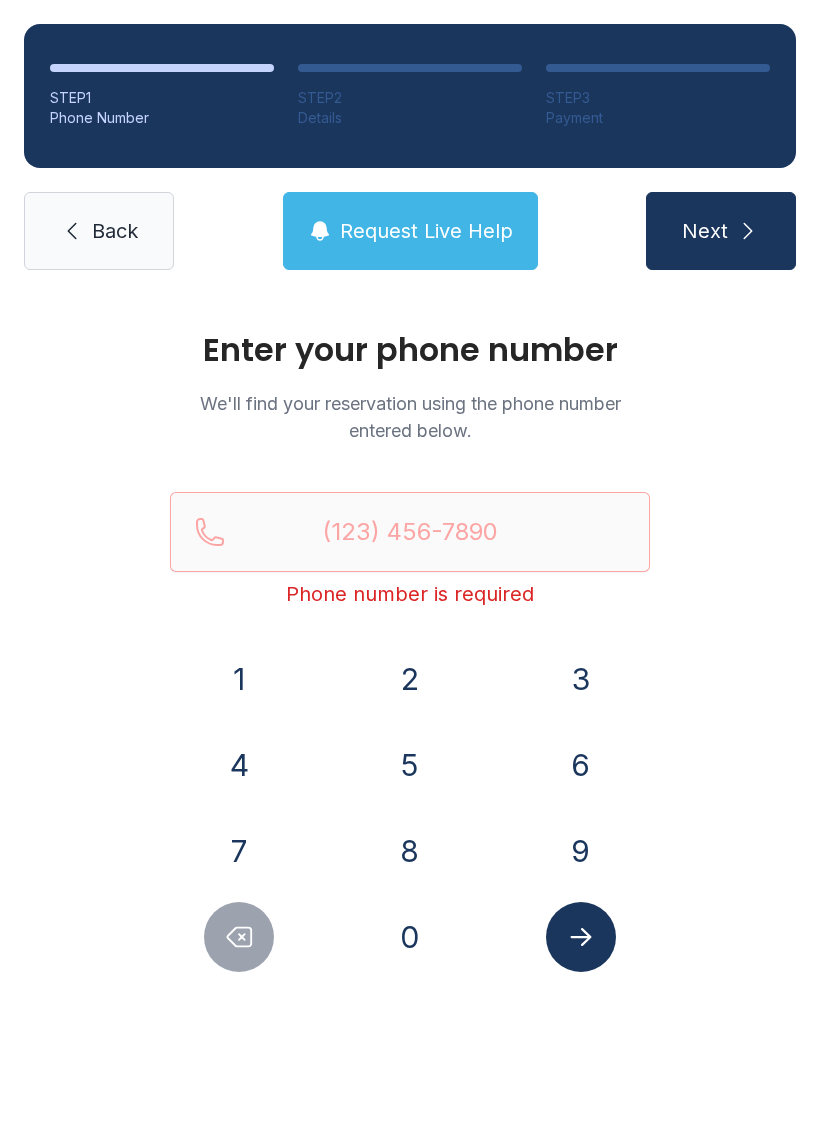 click at bounding box center (239, 937) 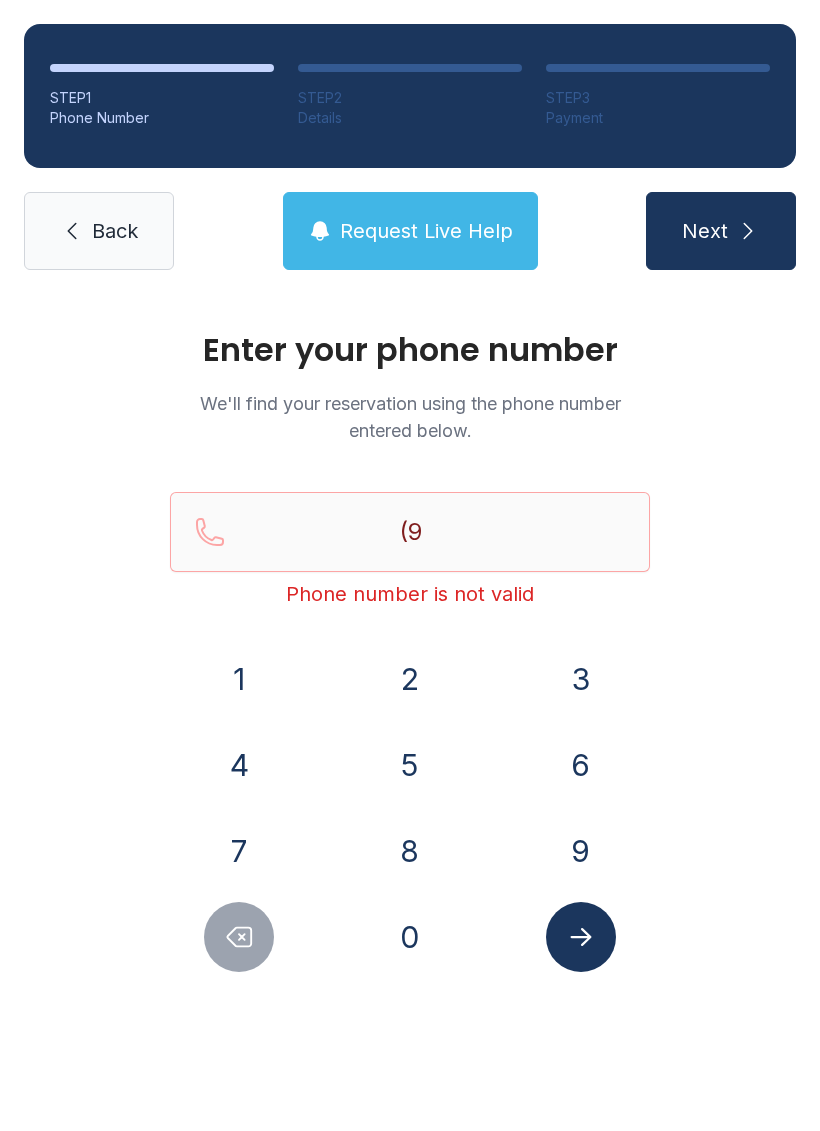 click on "4" at bounding box center [239, 679] 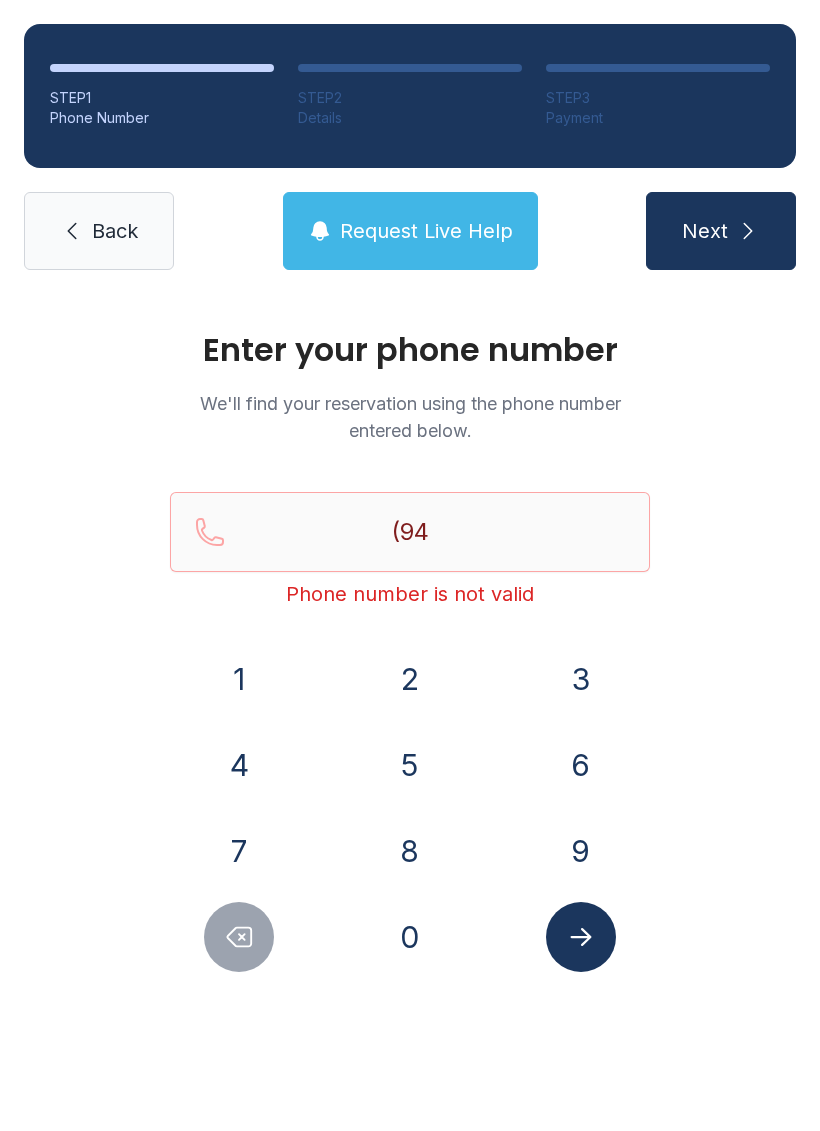 click on "1" at bounding box center [239, 679] 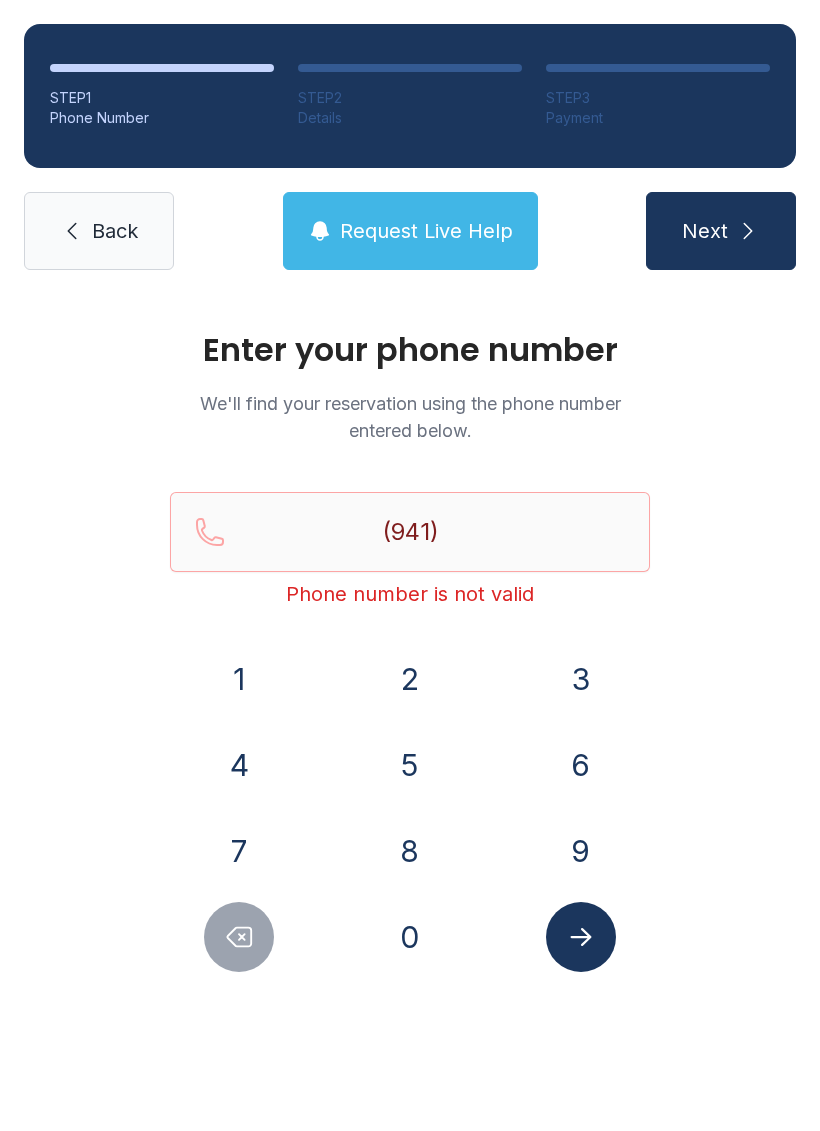 click on "4" at bounding box center (239, 679) 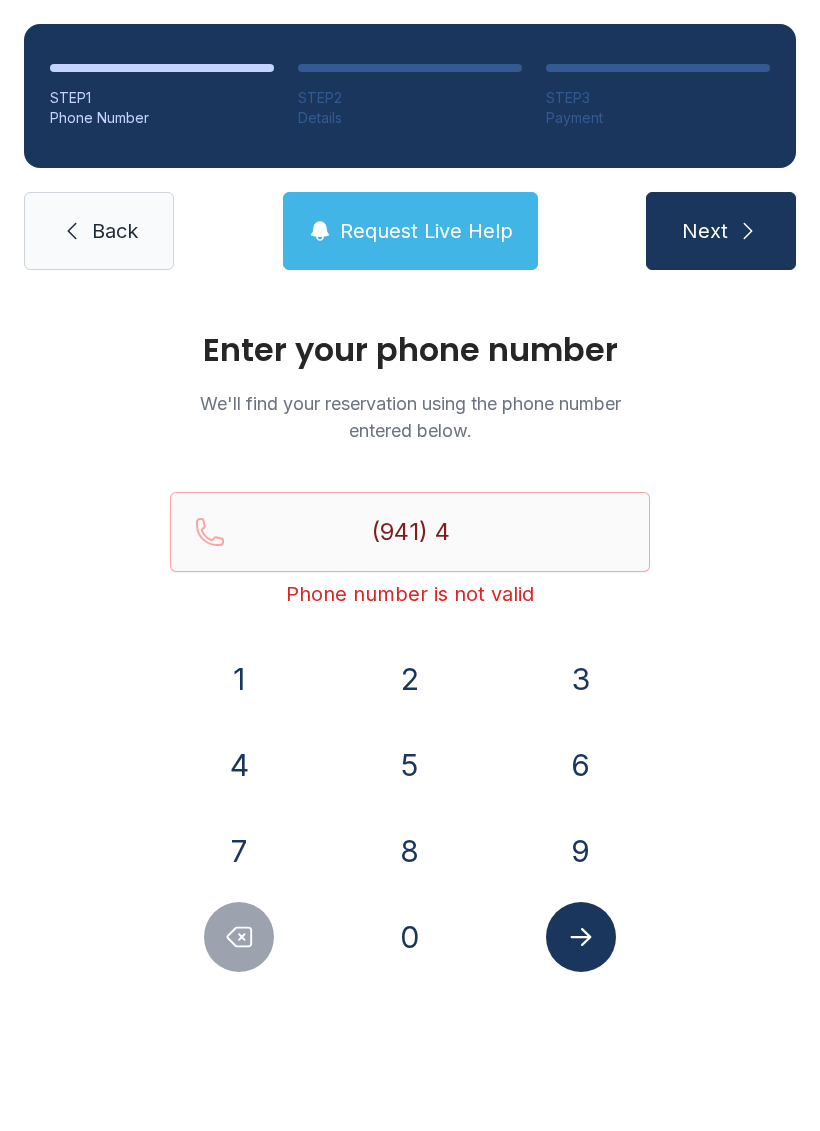 click on "8" at bounding box center (239, 679) 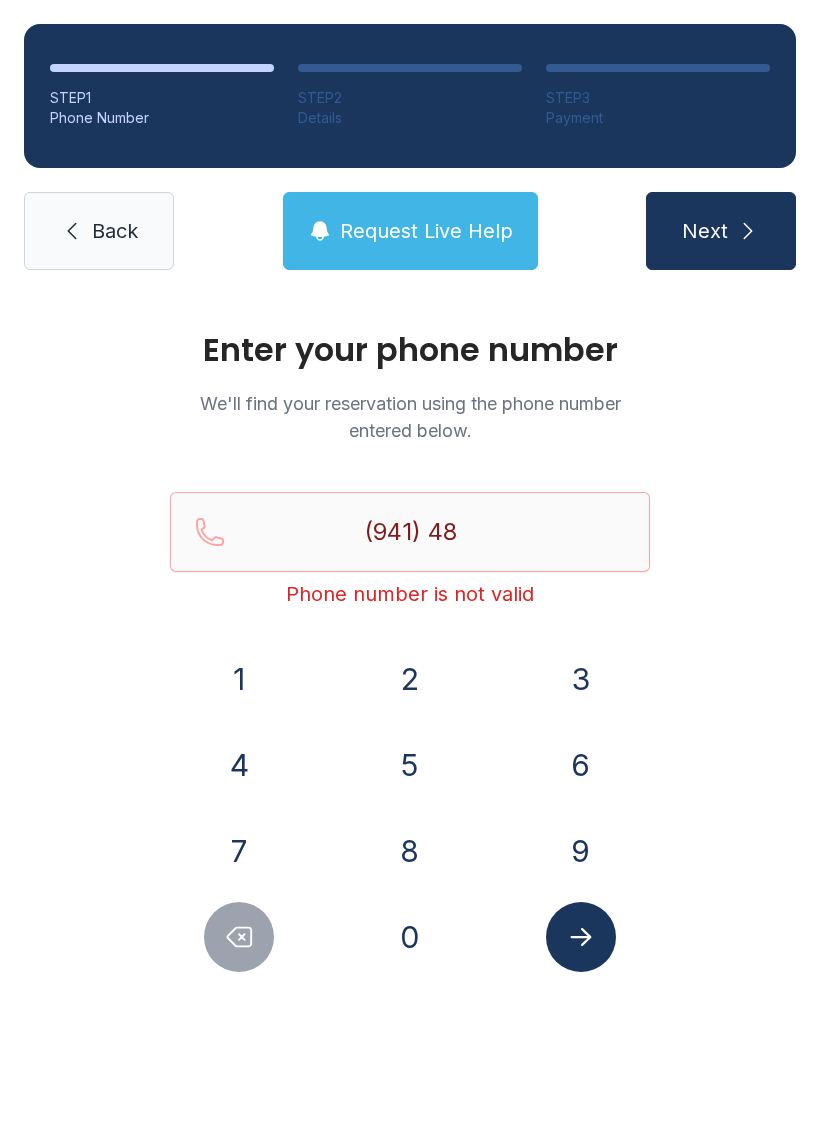 click on "3" at bounding box center [239, 679] 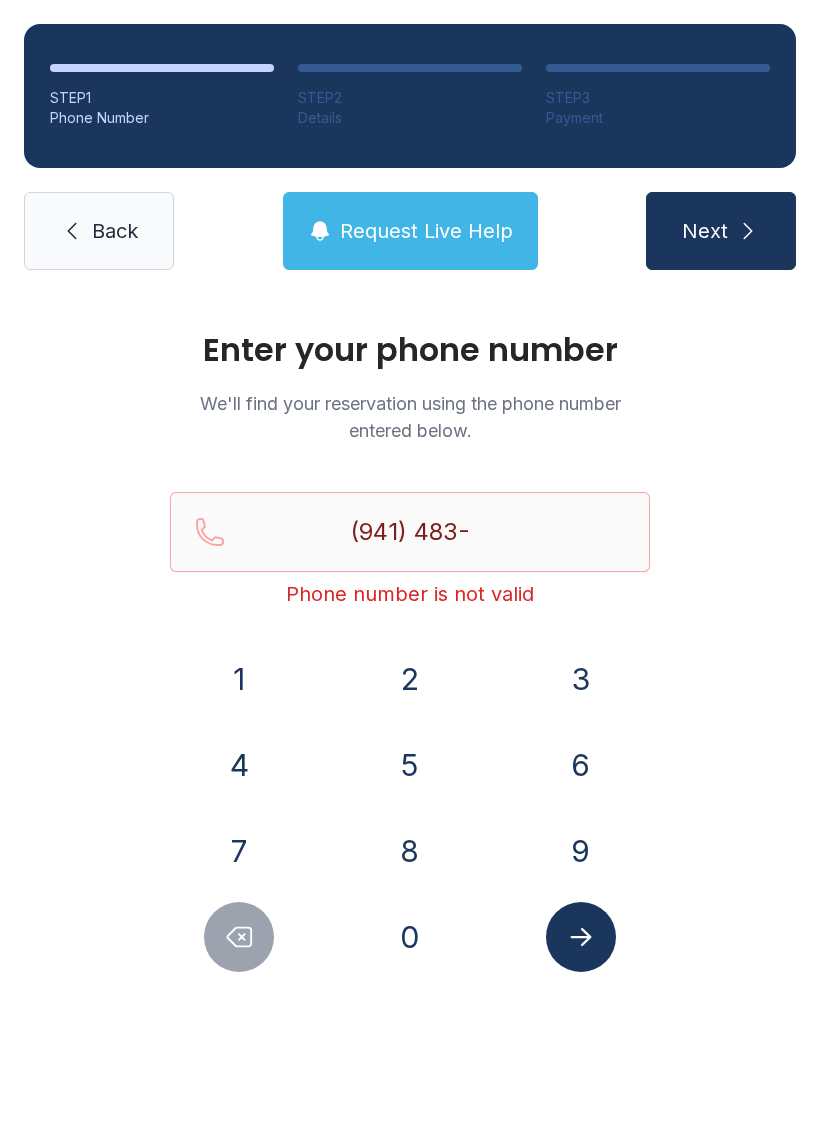 click on "1" at bounding box center [239, 679] 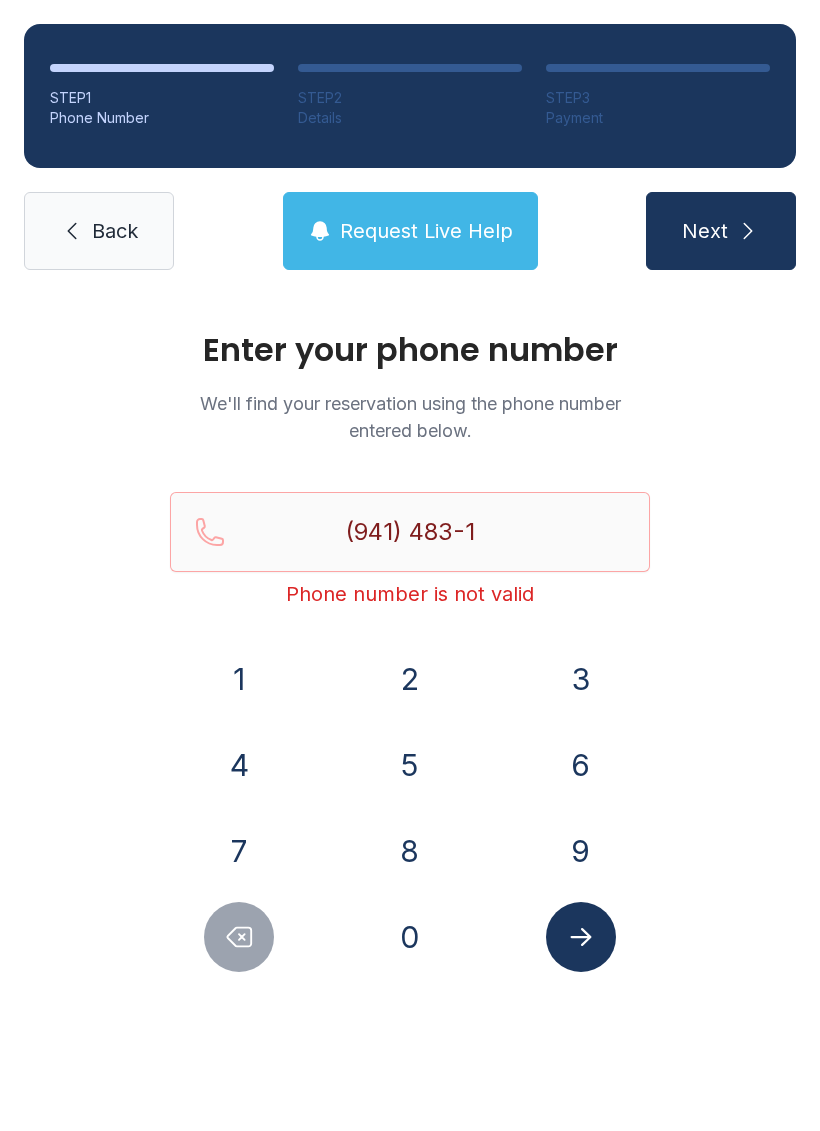 click on "0" at bounding box center [239, 679] 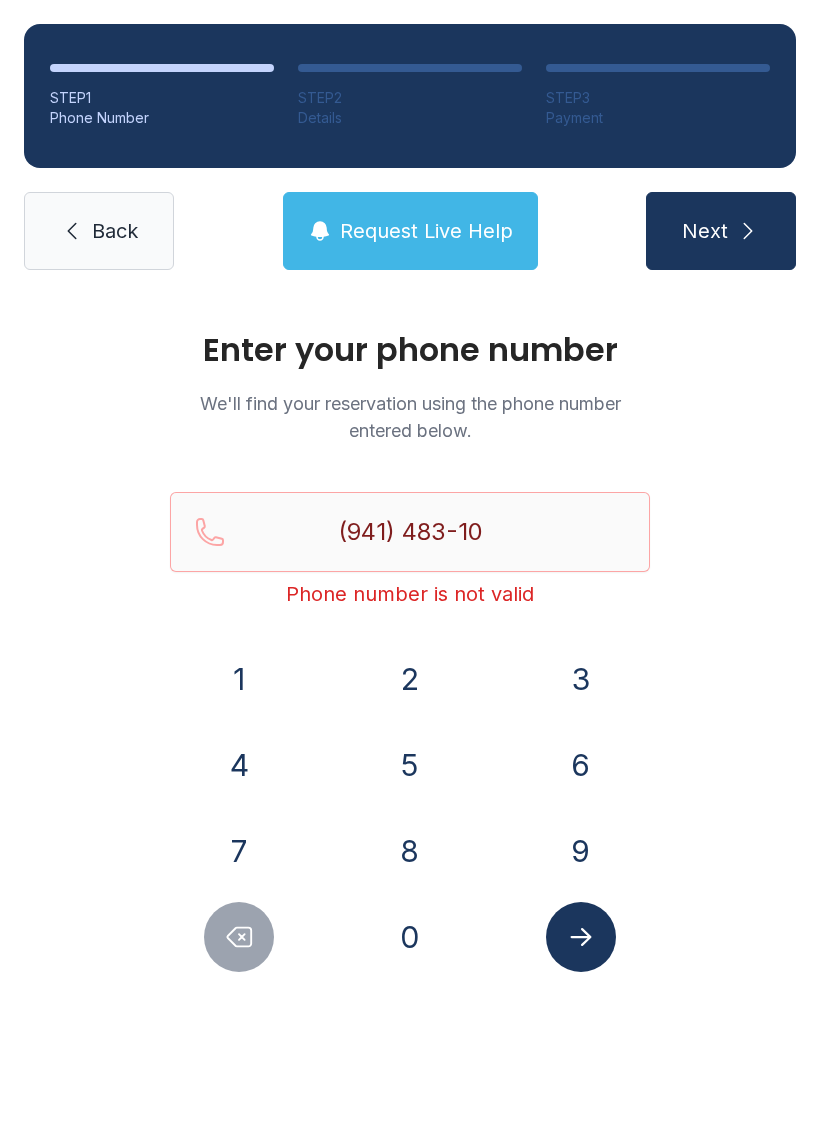 click on "2" at bounding box center (239, 679) 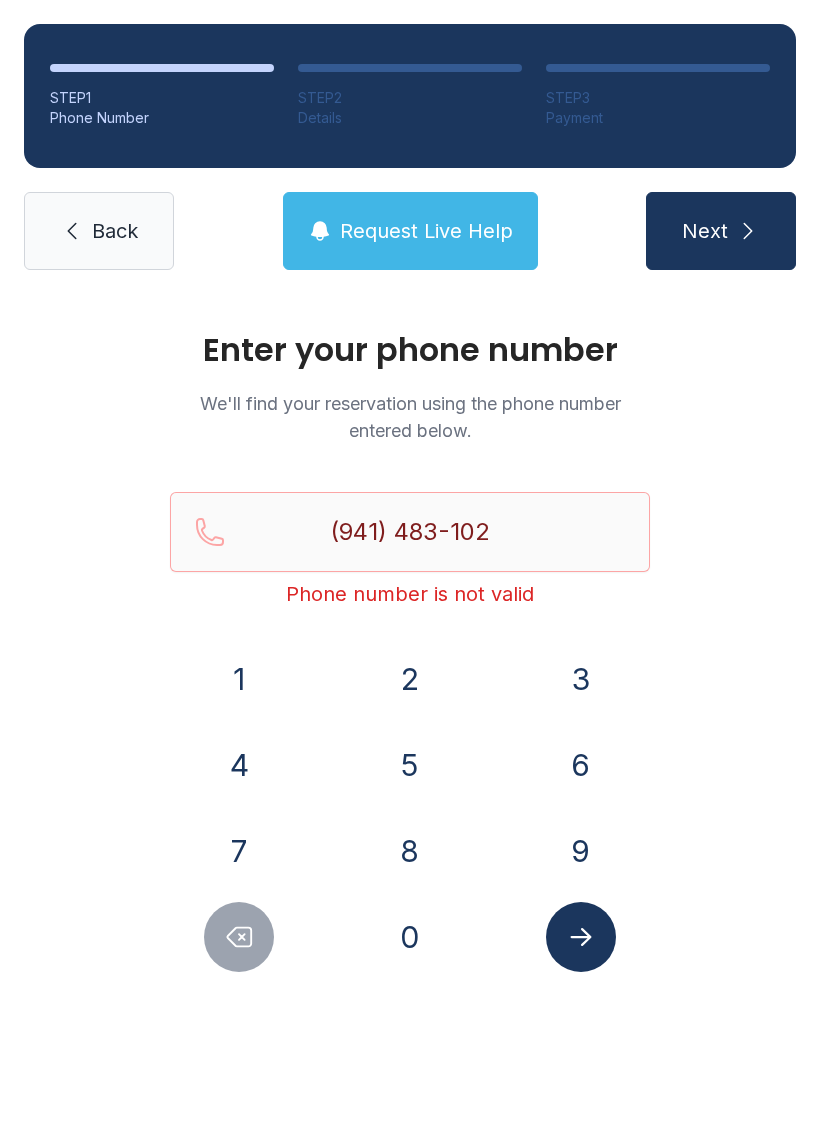 click on "3" at bounding box center [239, 679] 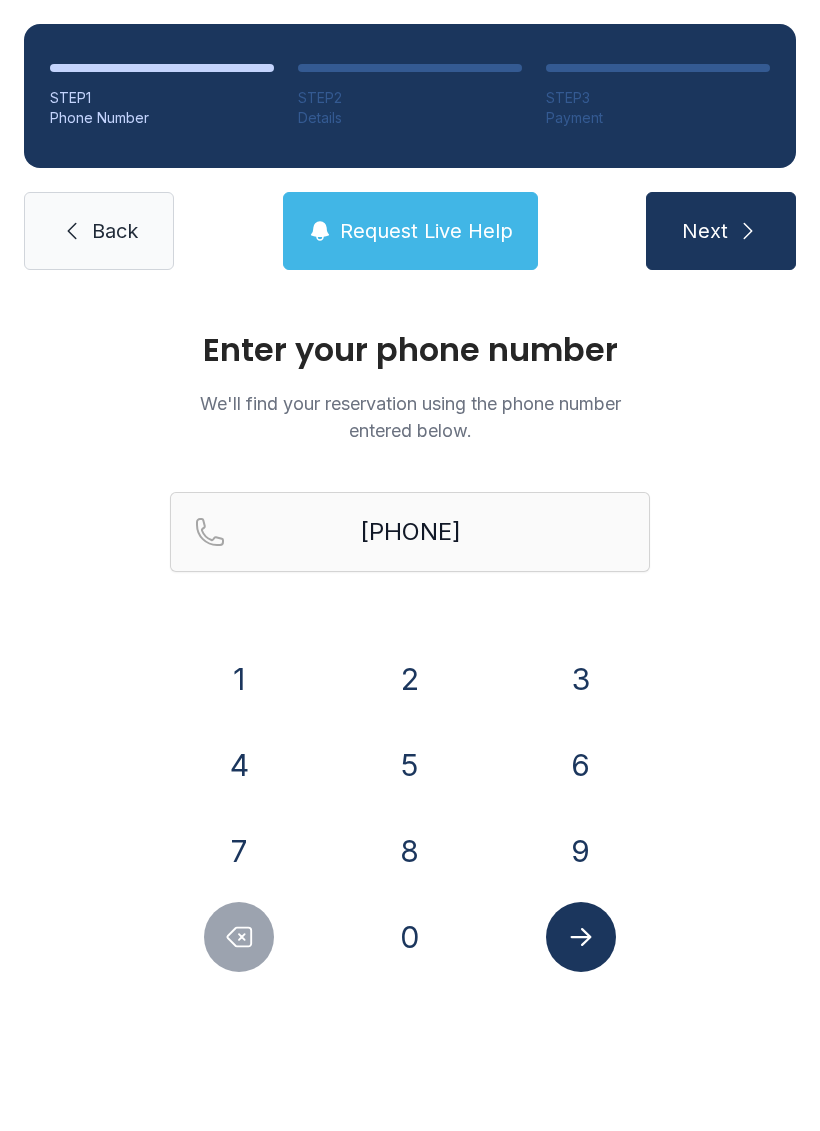 click on "Next" at bounding box center (721, 231) 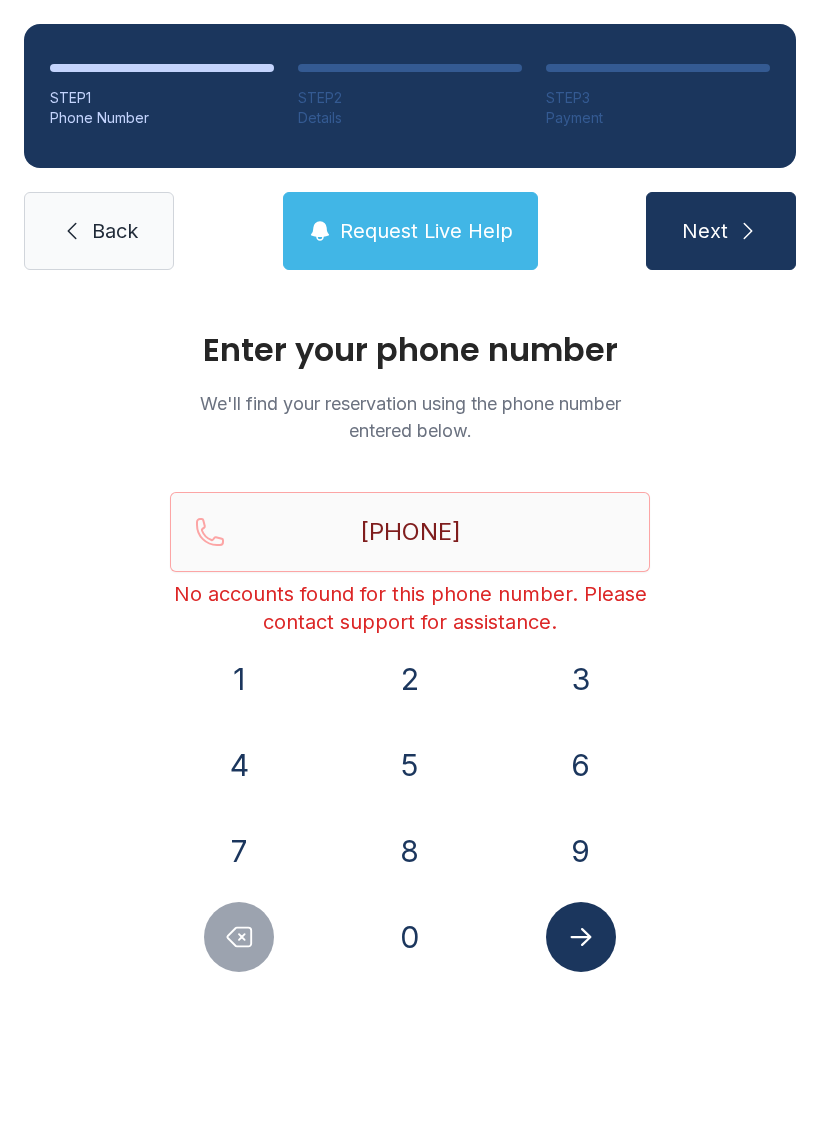 click at bounding box center [239, 937] 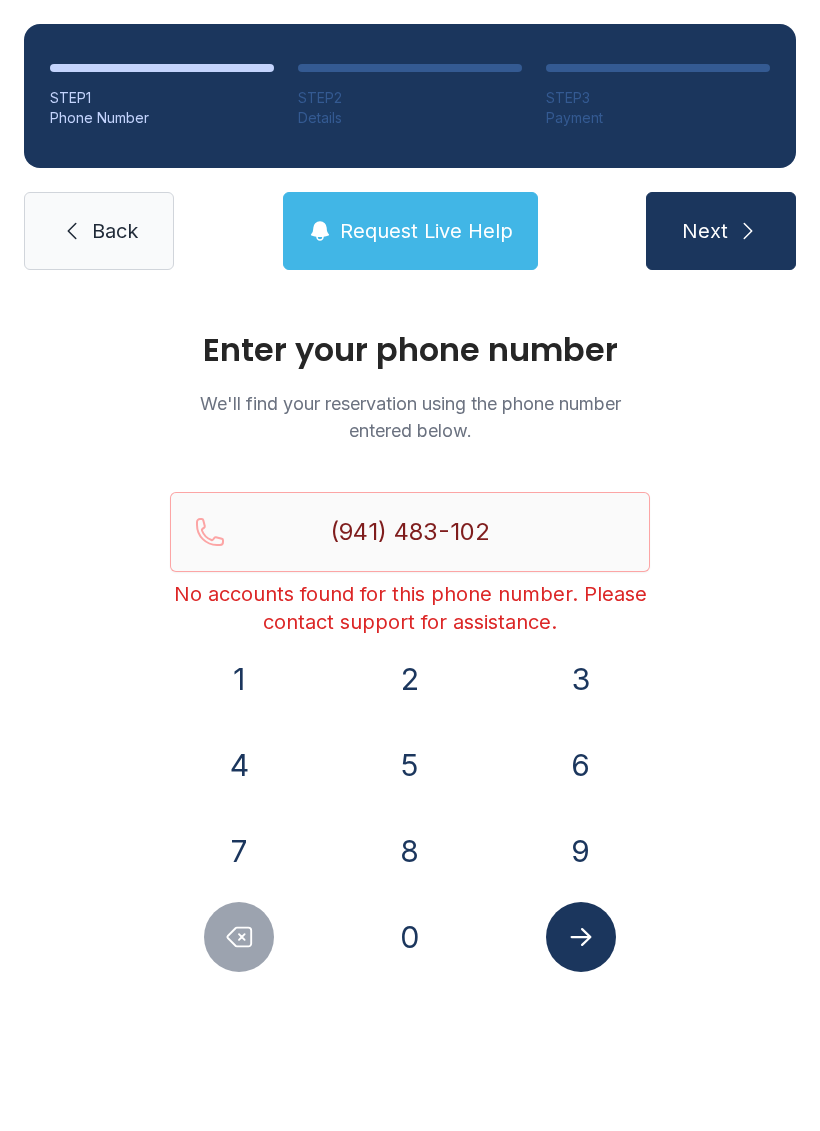 click at bounding box center (239, 937) 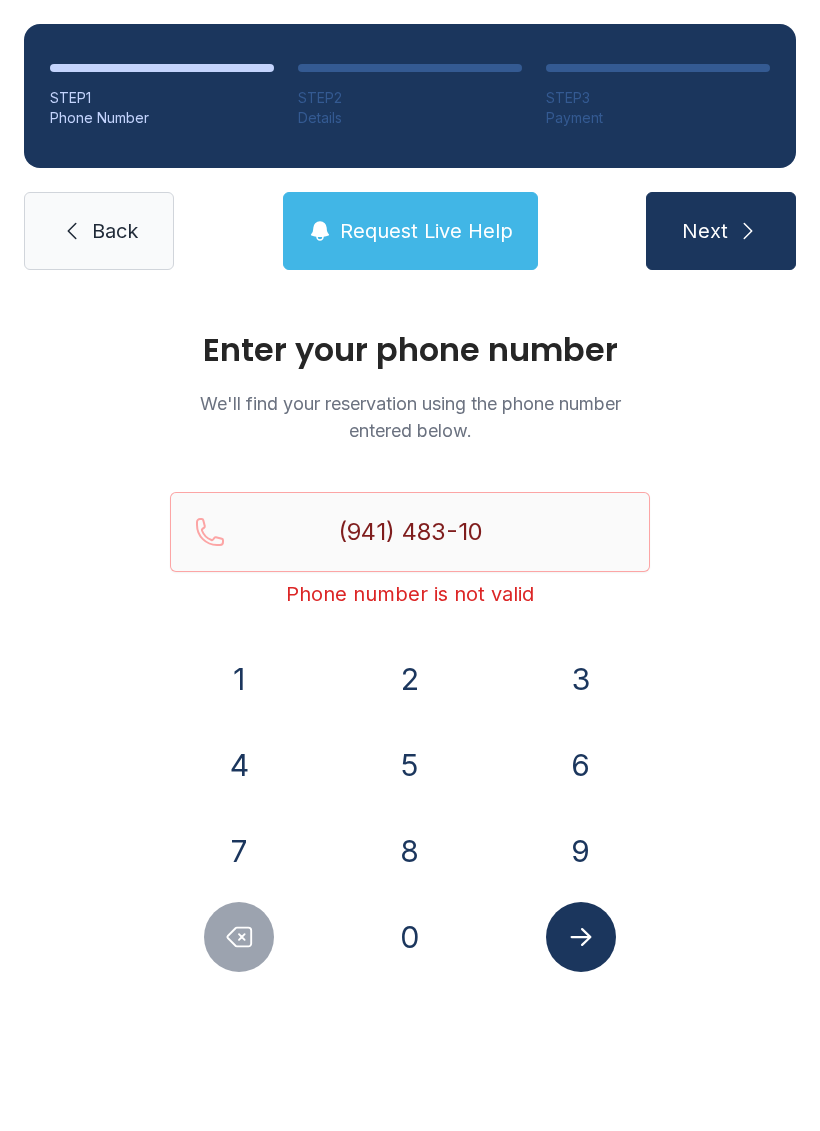 click at bounding box center (239, 937) 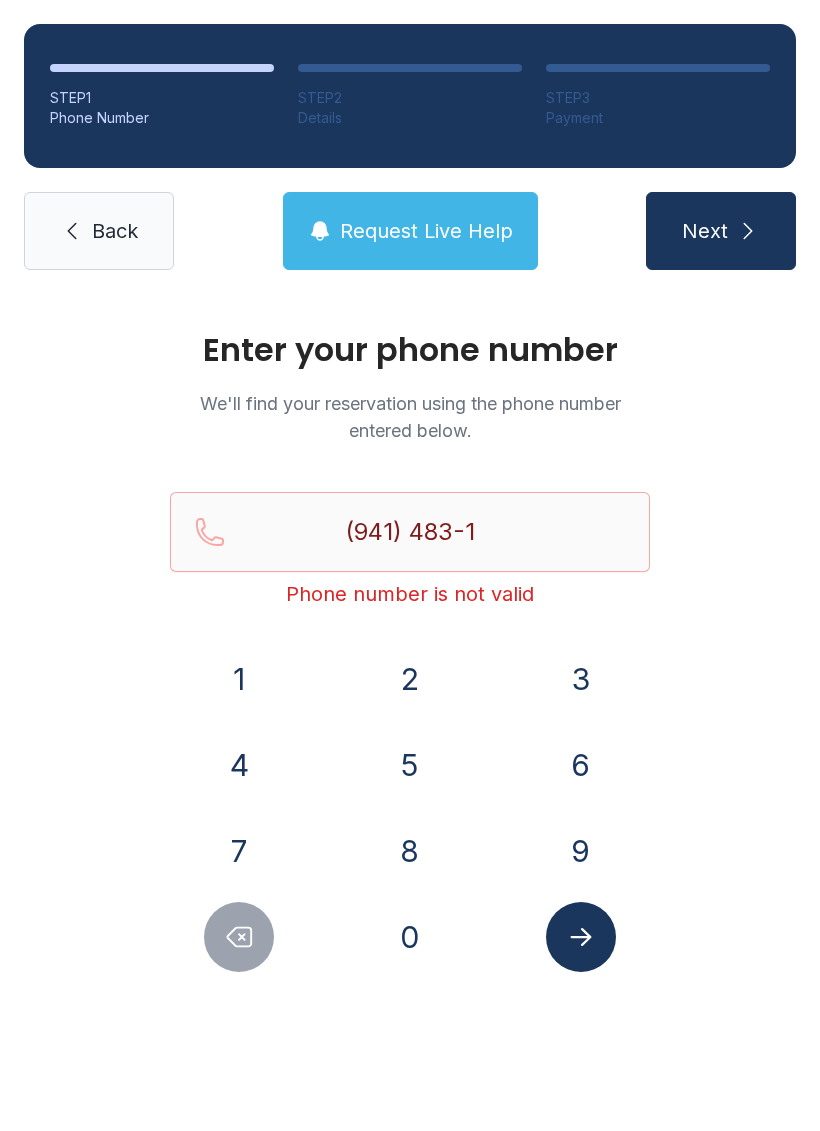 click at bounding box center [239, 937] 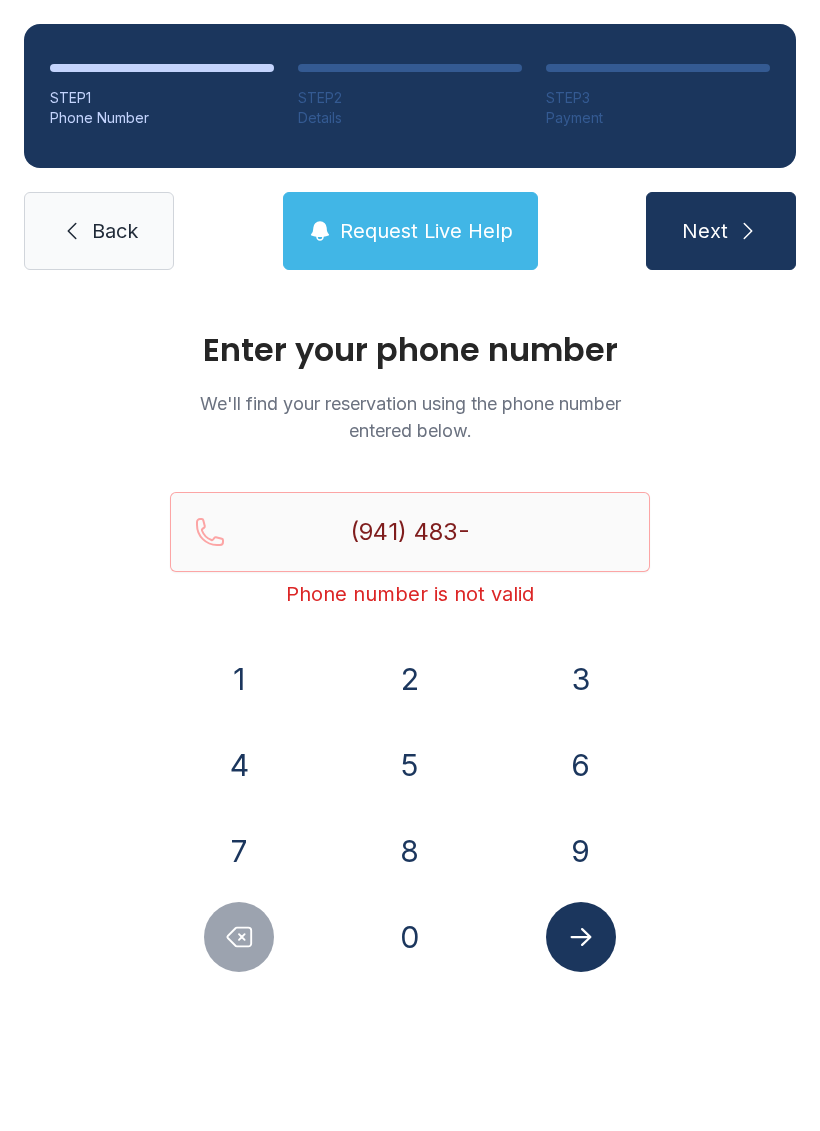 click at bounding box center (240, 937) 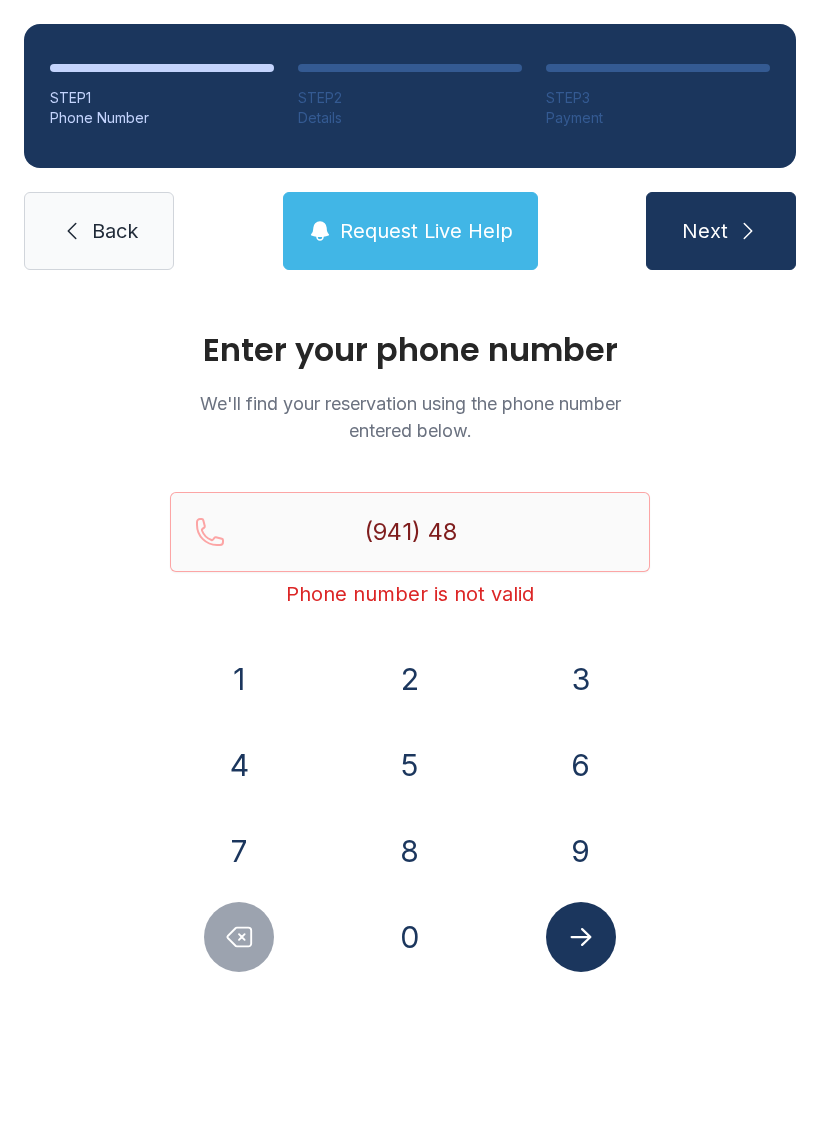 click at bounding box center (240, 937) 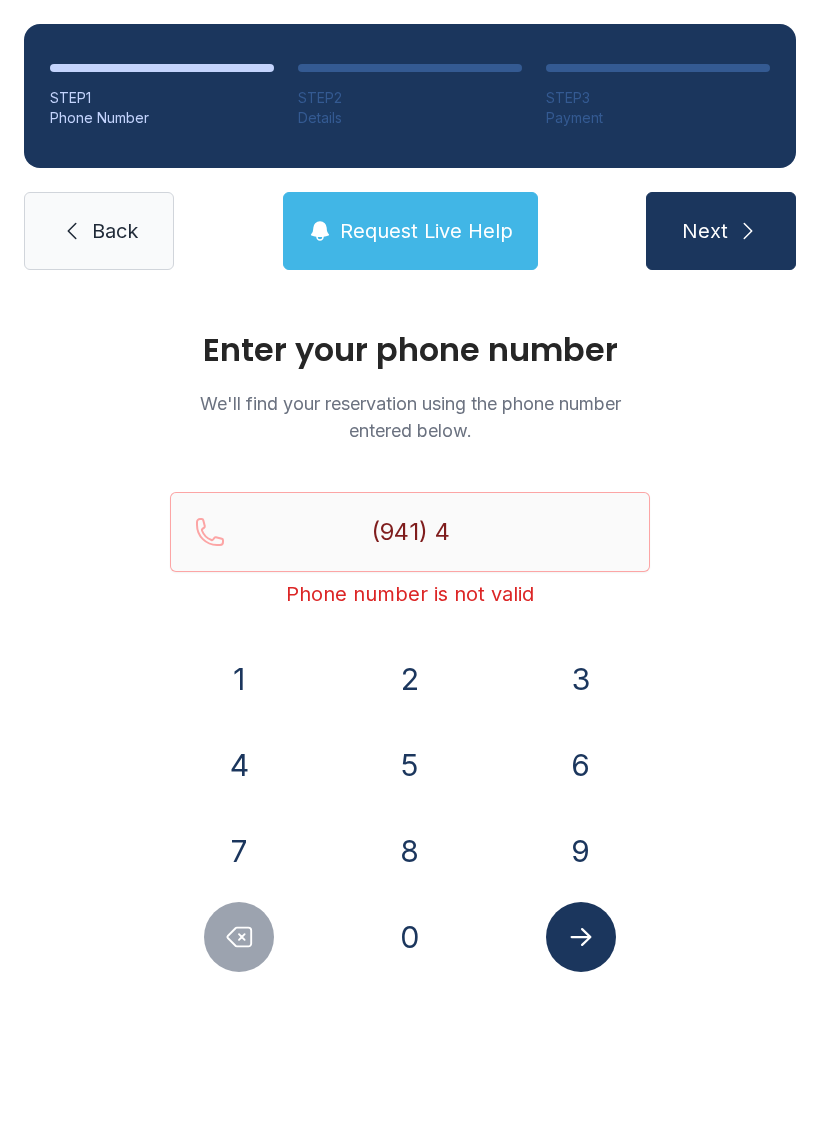 click at bounding box center (239, 937) 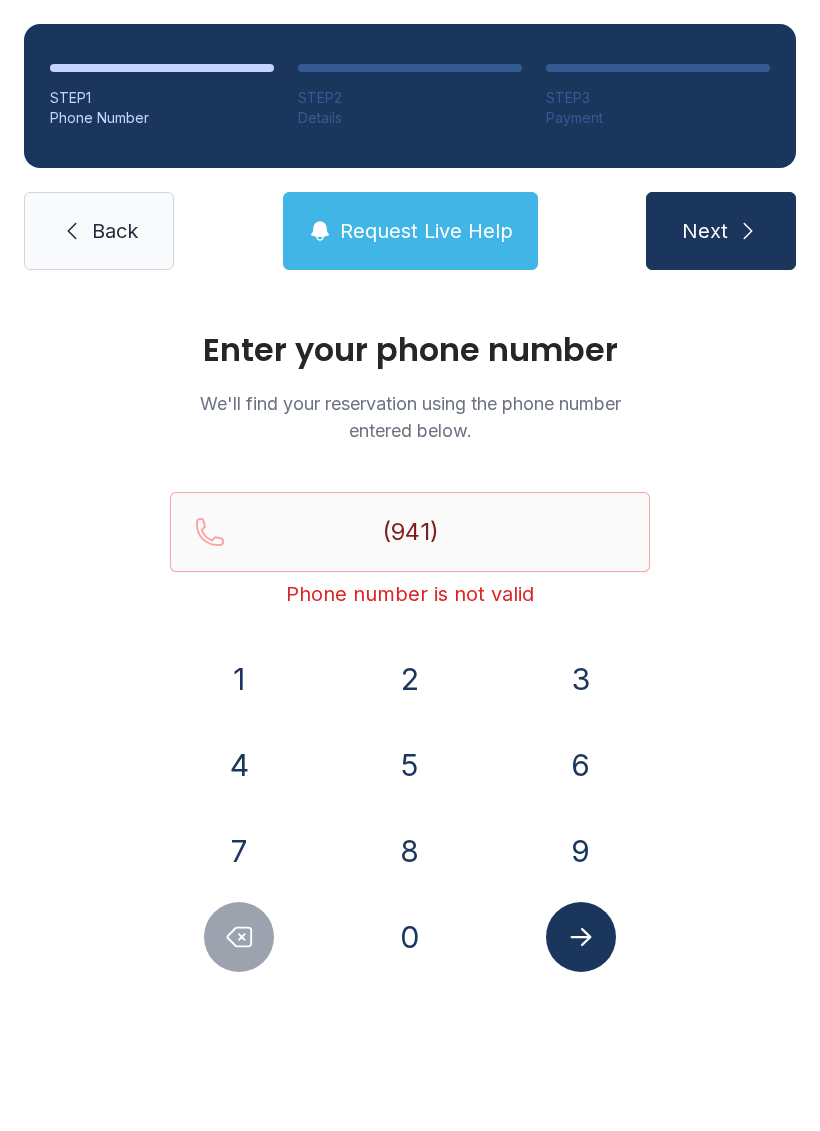 click at bounding box center [239, 937] 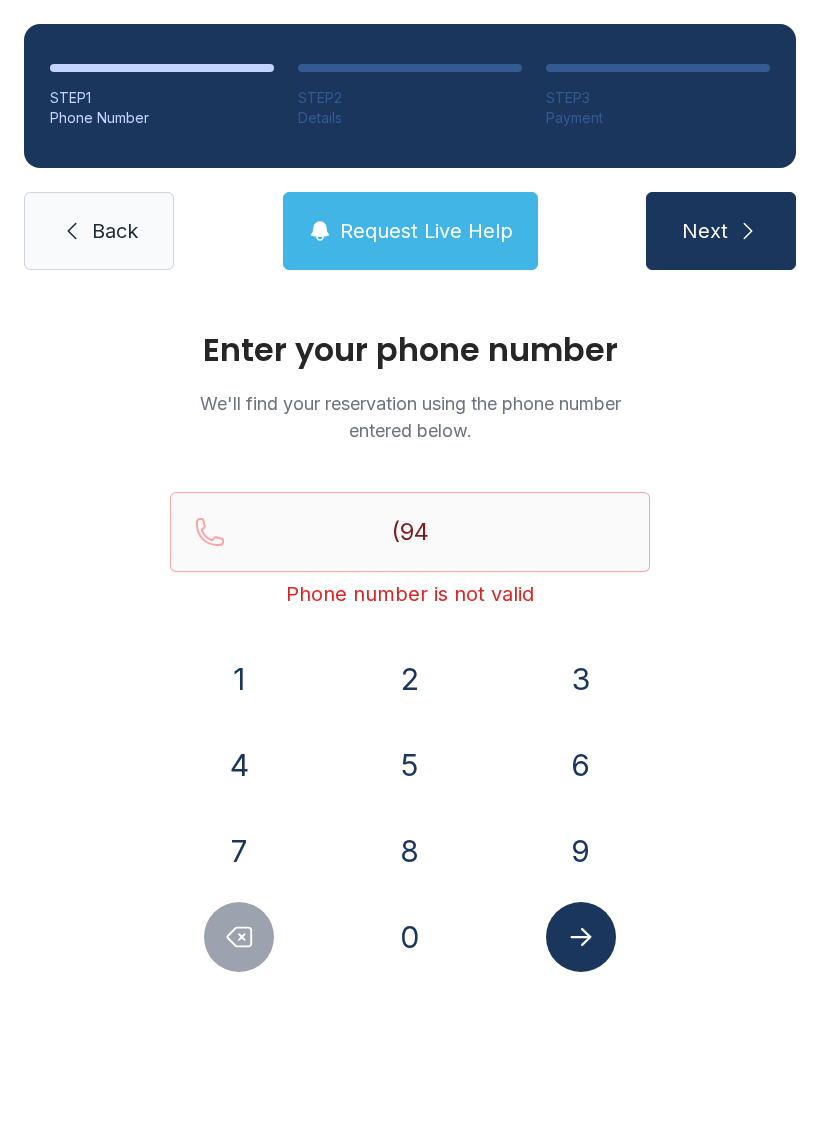 click at bounding box center [239, 937] 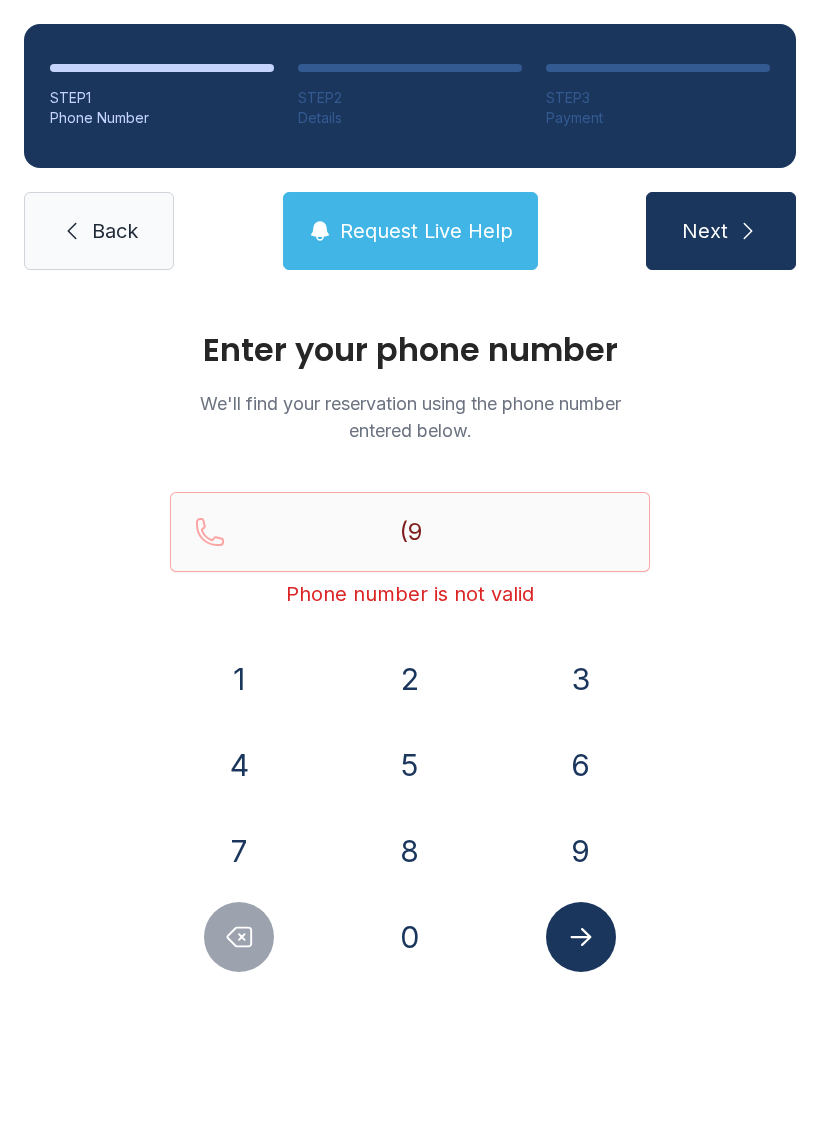 click at bounding box center [239, 937] 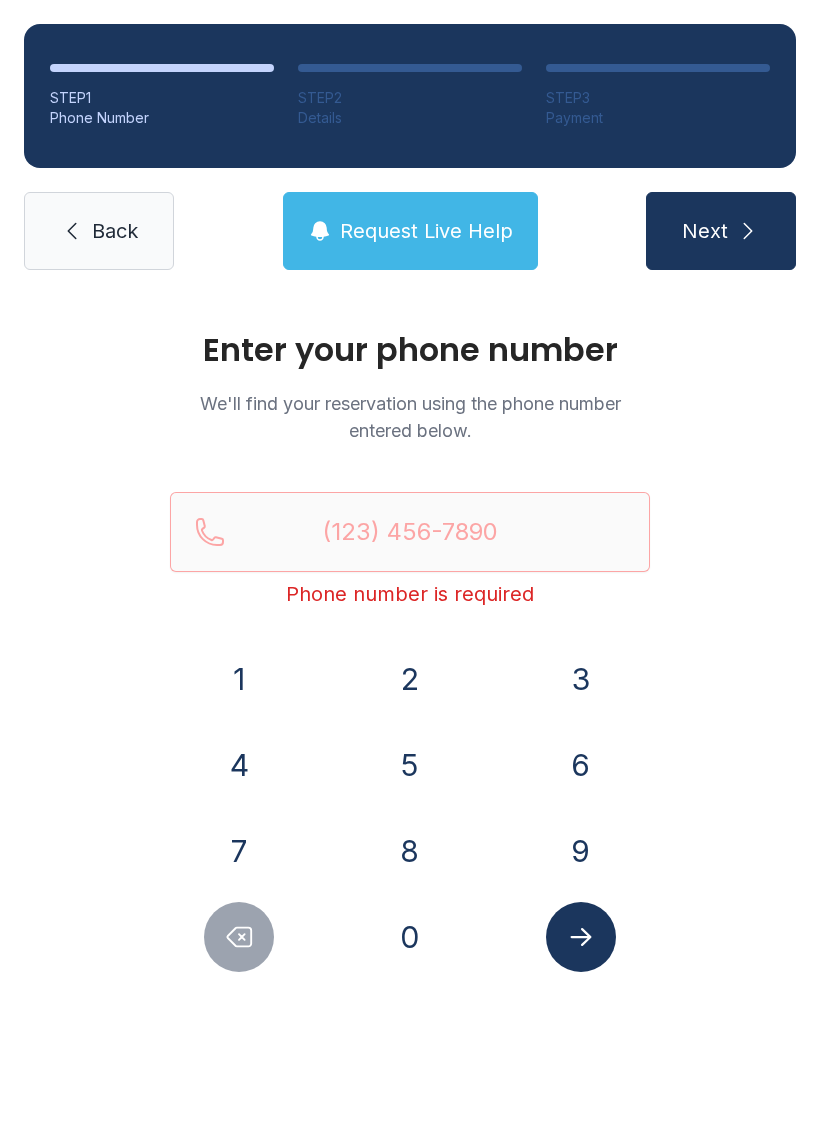 click at bounding box center [239, 937] 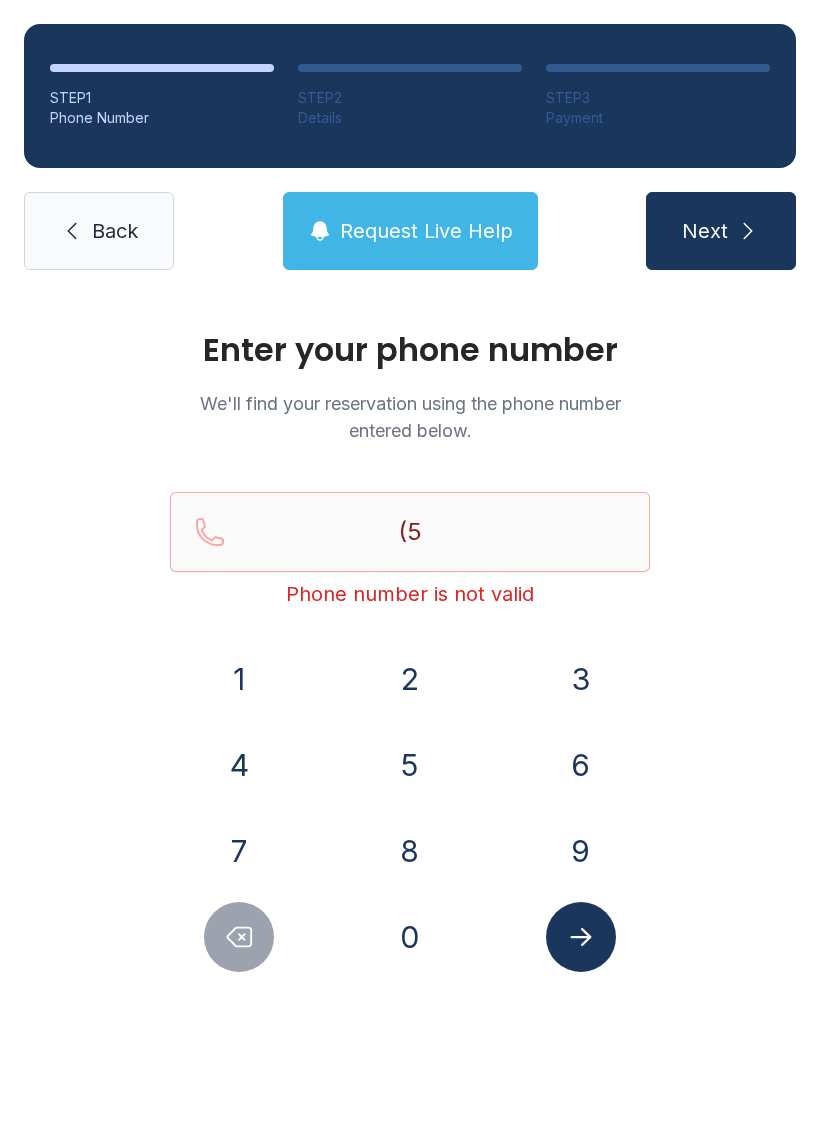 click on "8" at bounding box center (239, 679) 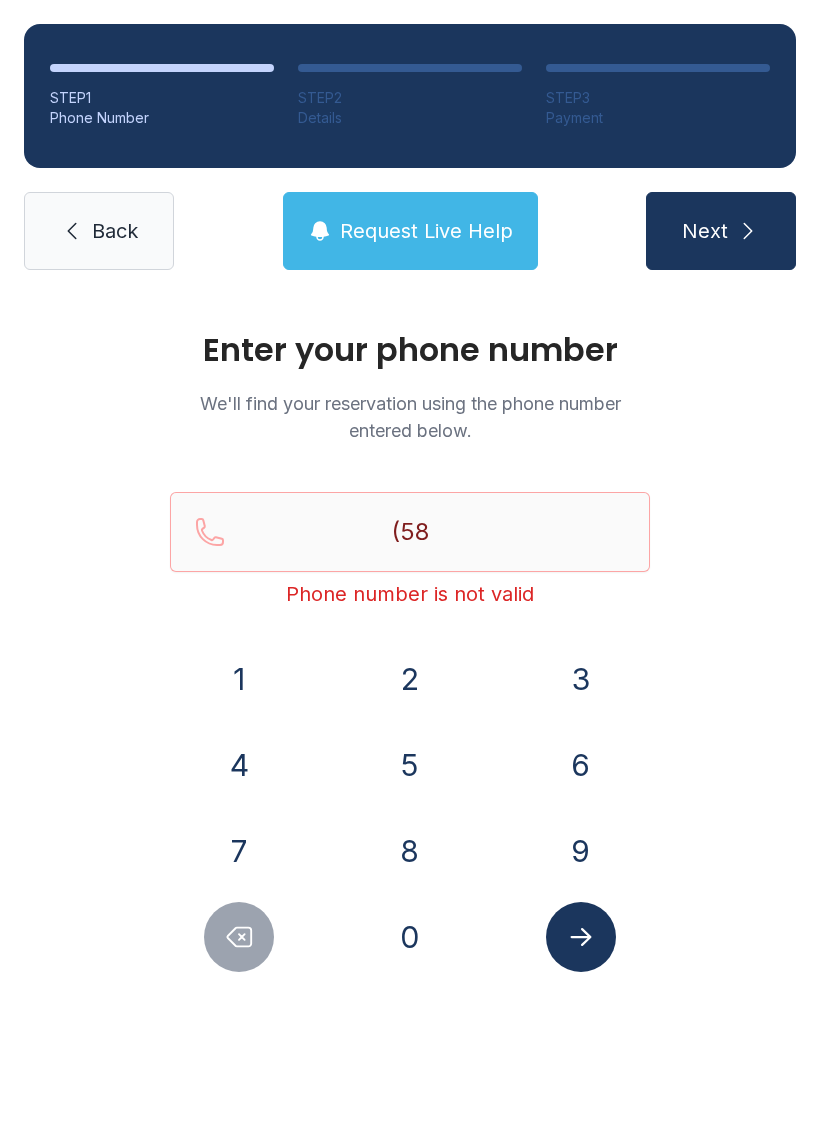 click on "5" at bounding box center [239, 679] 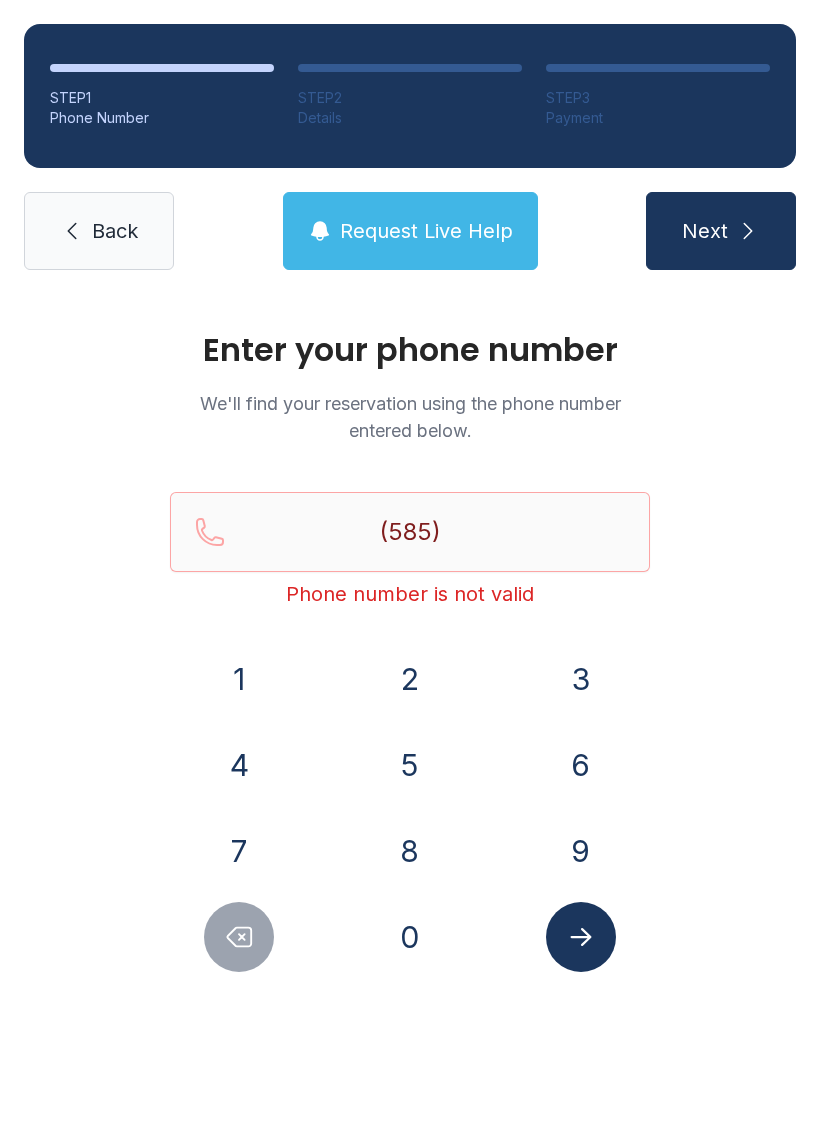 click on "2" at bounding box center (239, 679) 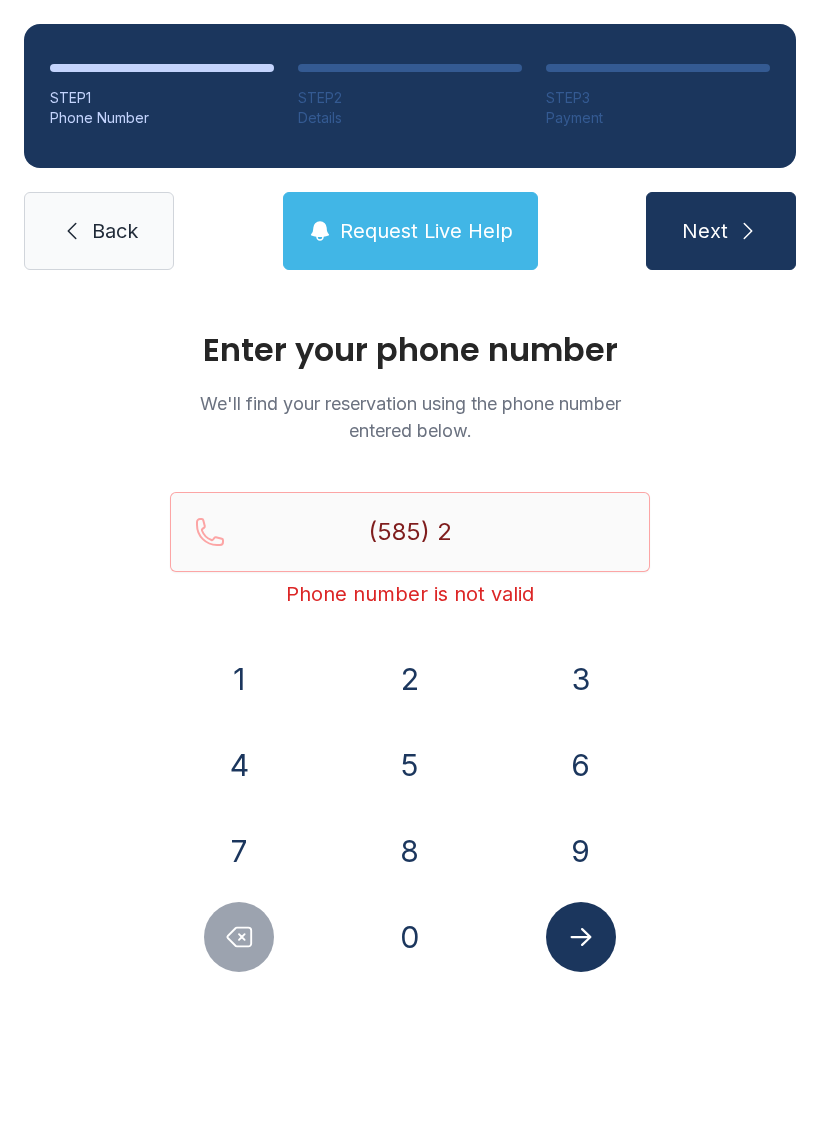 click on "6" at bounding box center (239, 679) 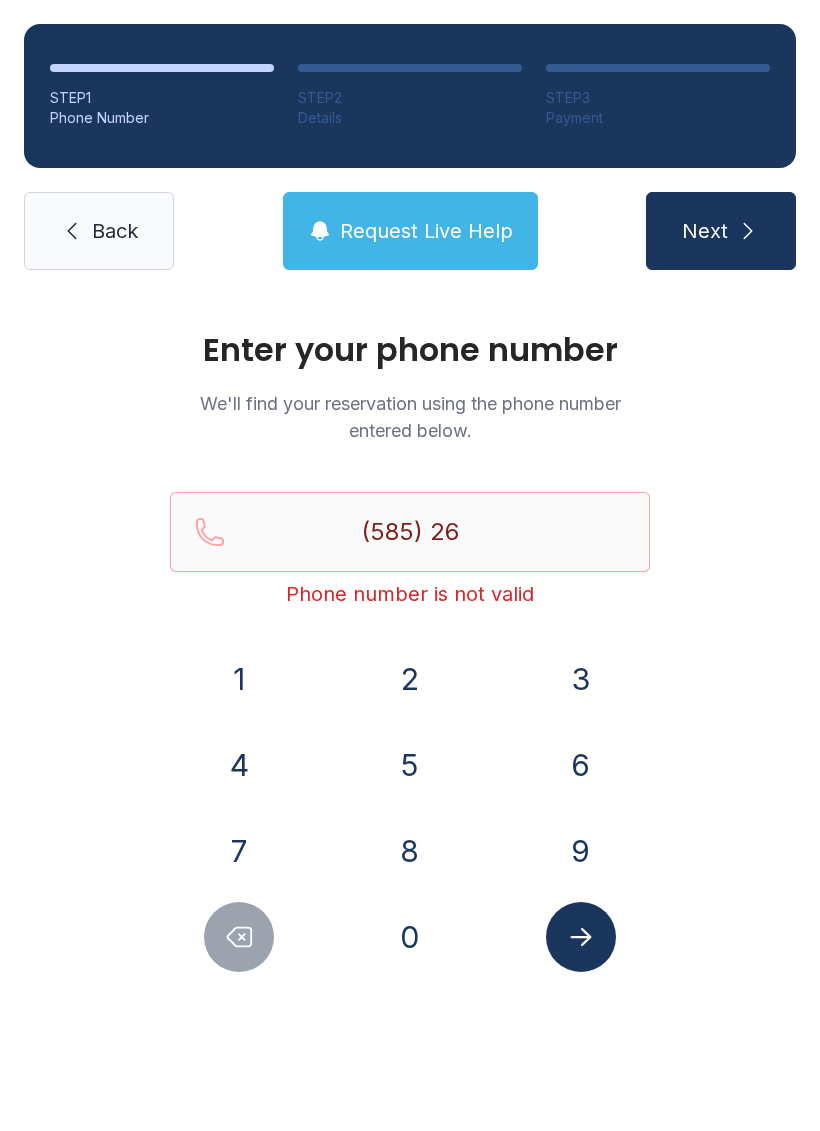 click on "9" at bounding box center (239, 679) 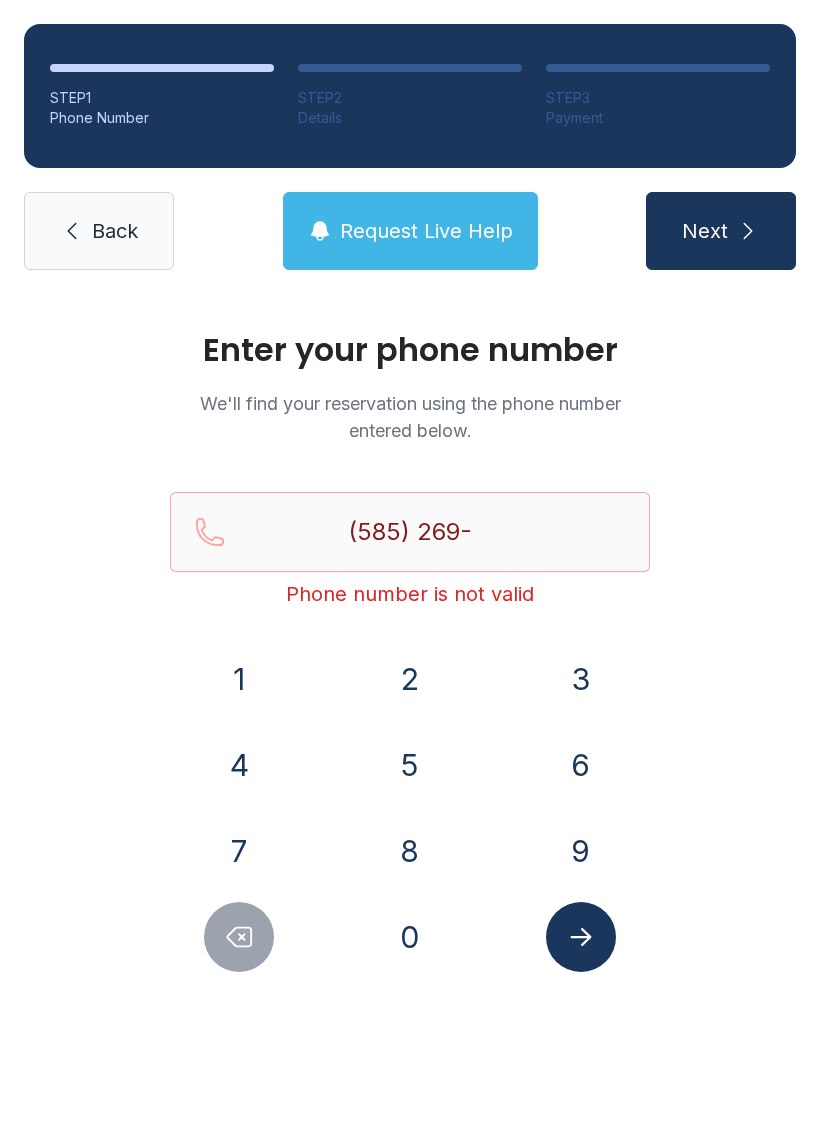 click on "0" at bounding box center (239, 679) 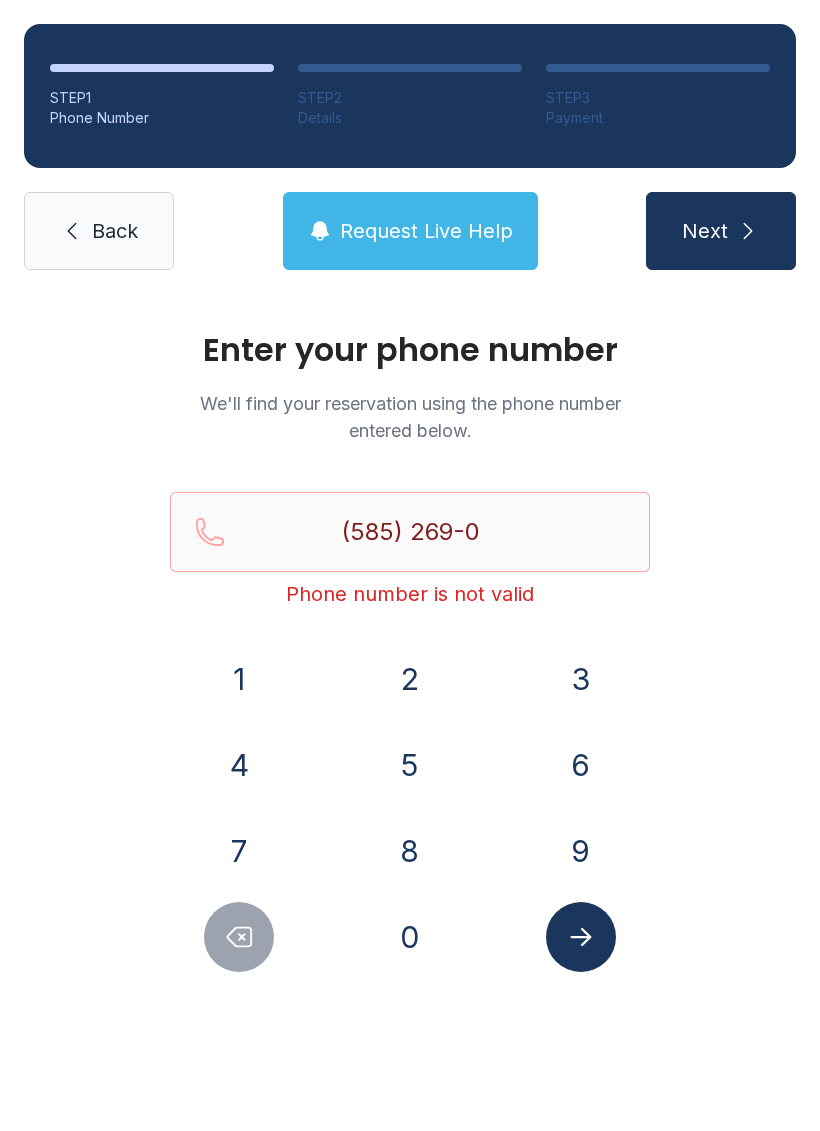 click on "9" at bounding box center (239, 679) 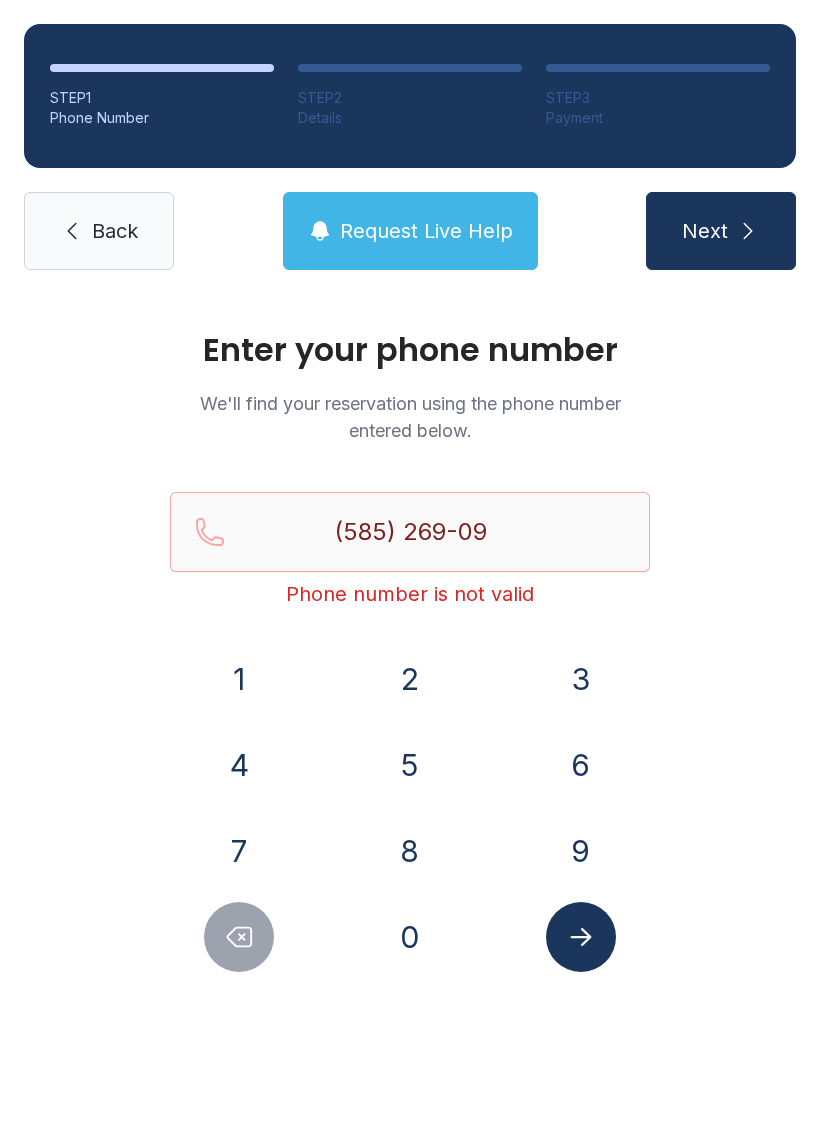click on "7" at bounding box center (239, 679) 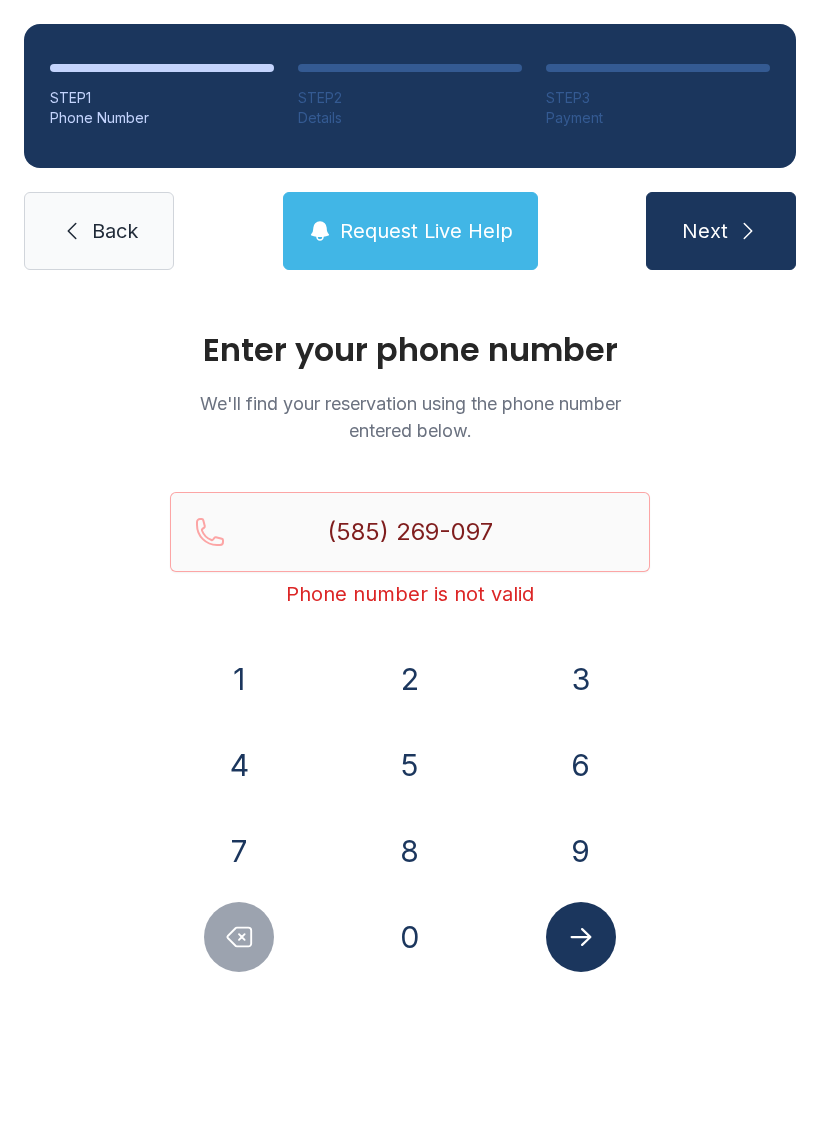 click on "0" at bounding box center (239, 679) 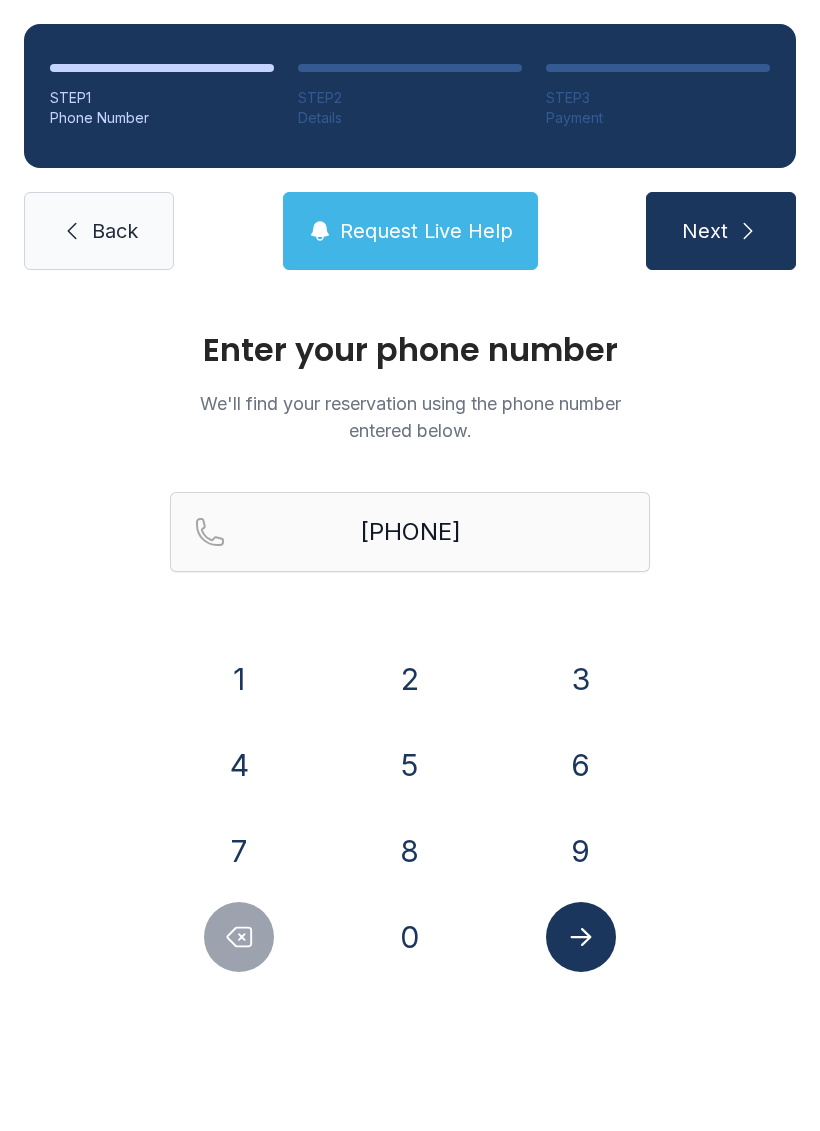 click at bounding box center [748, 231] 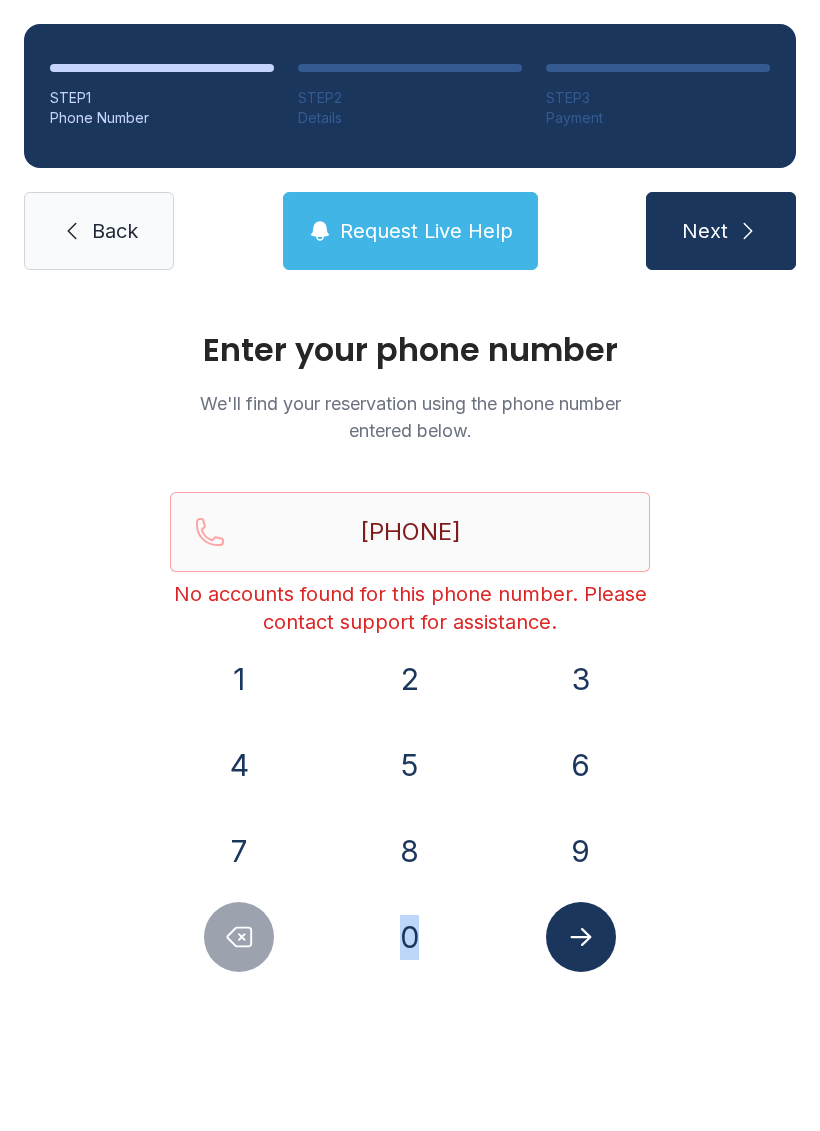 click at bounding box center [239, 937] 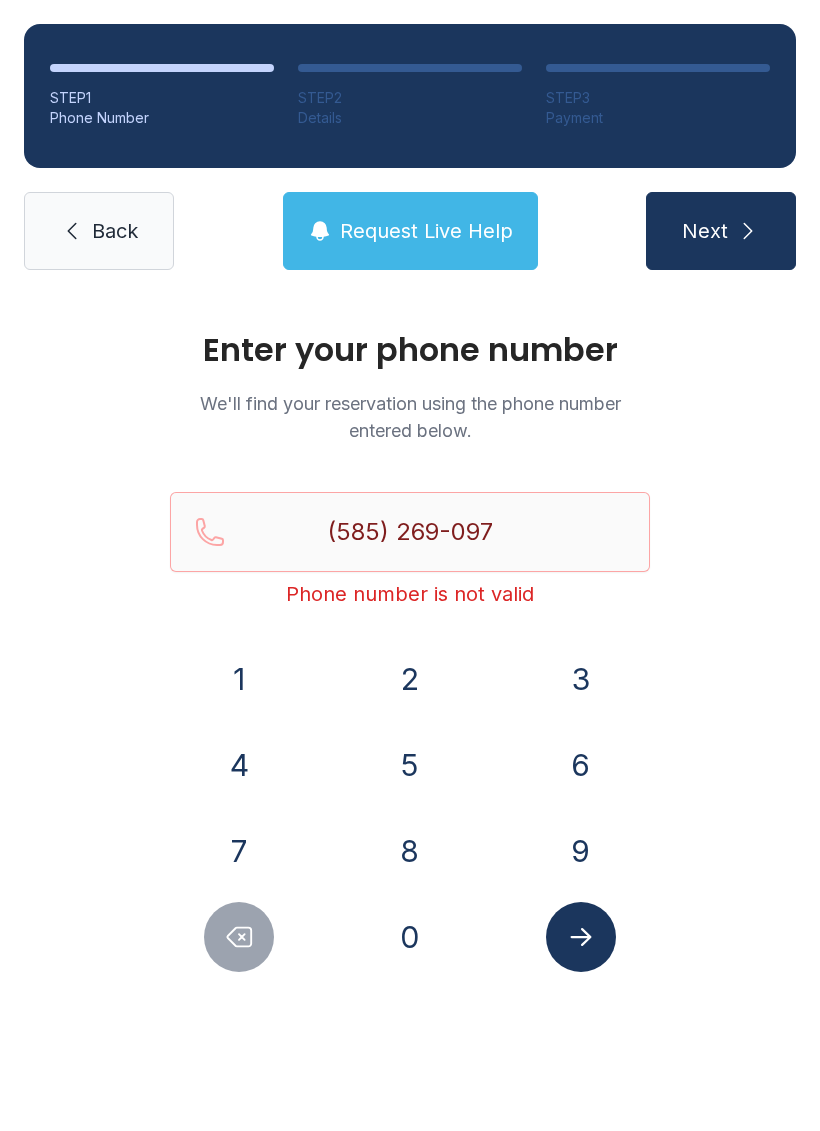 click at bounding box center (239, 937) 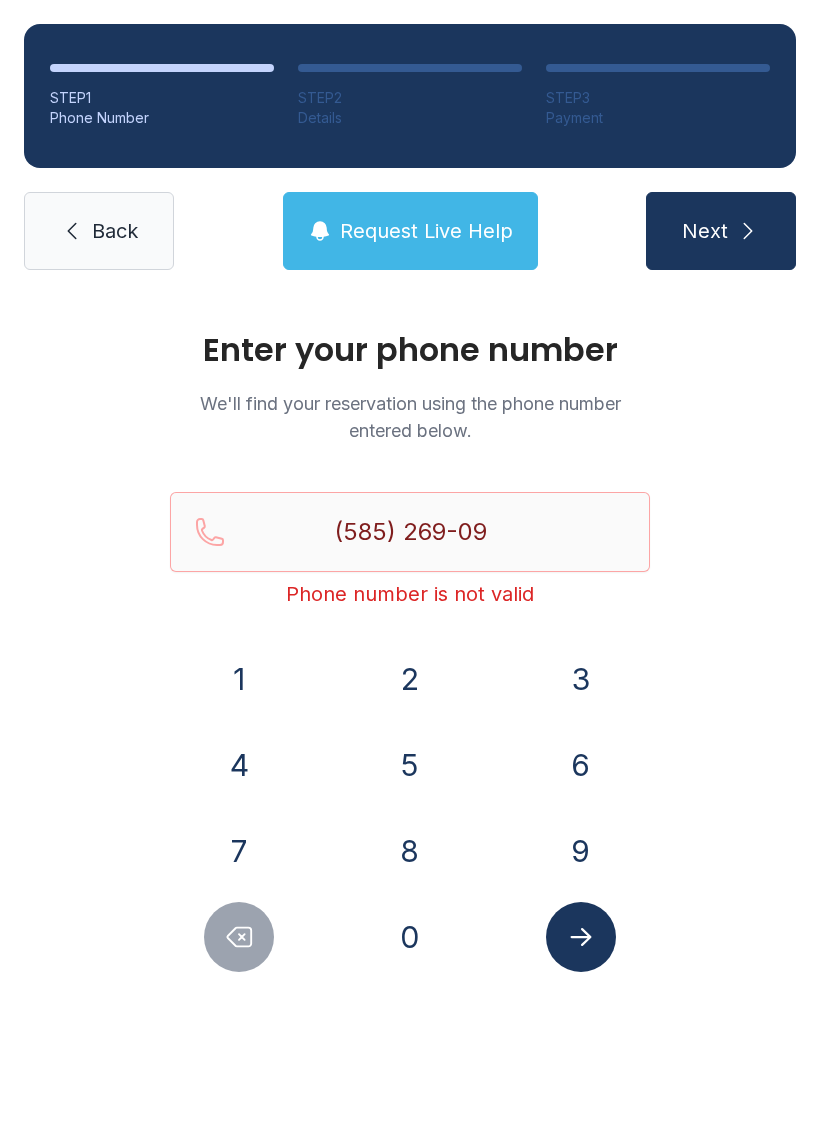 click at bounding box center [239, 937] 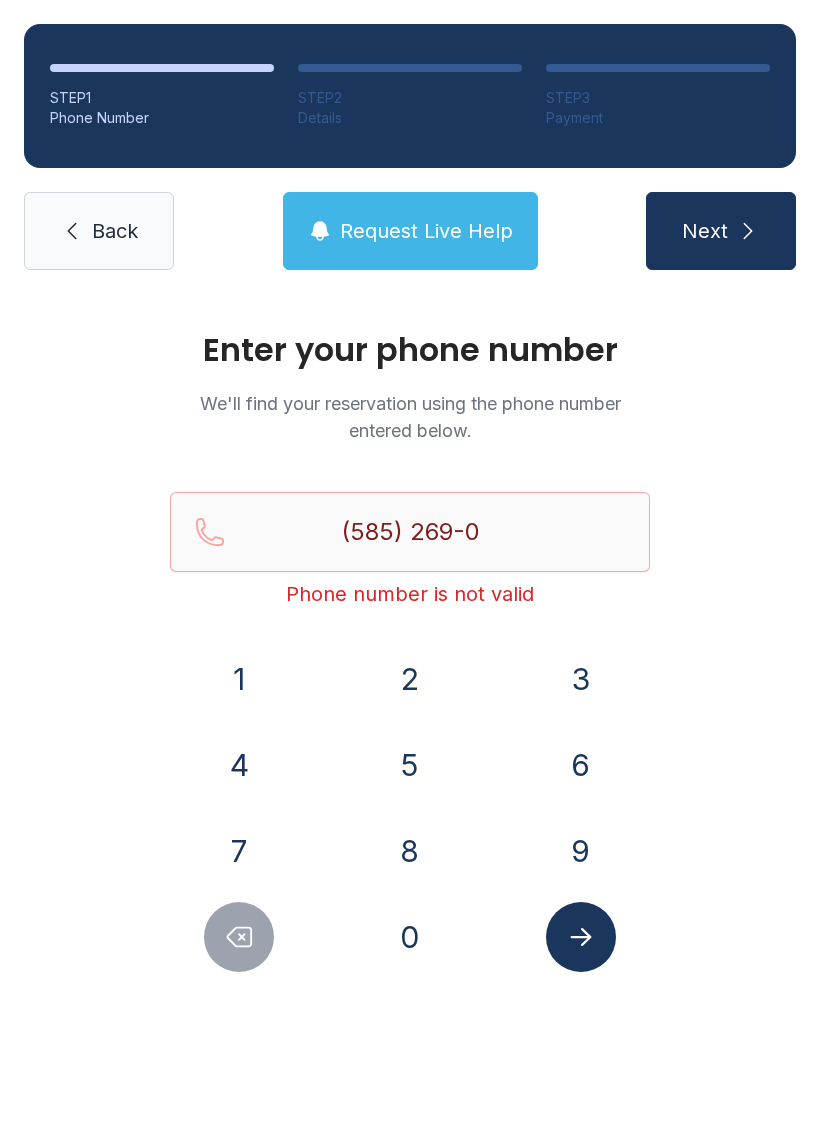 click at bounding box center [239, 937] 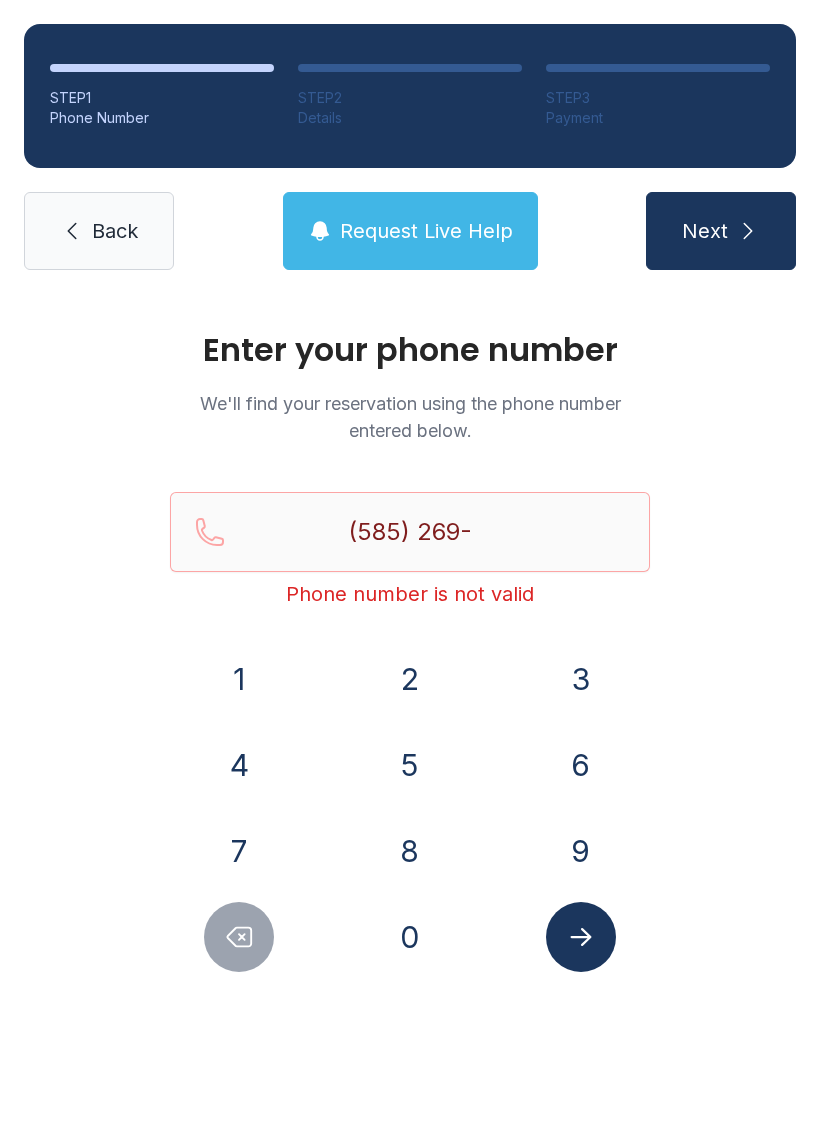 click at bounding box center (239, 937) 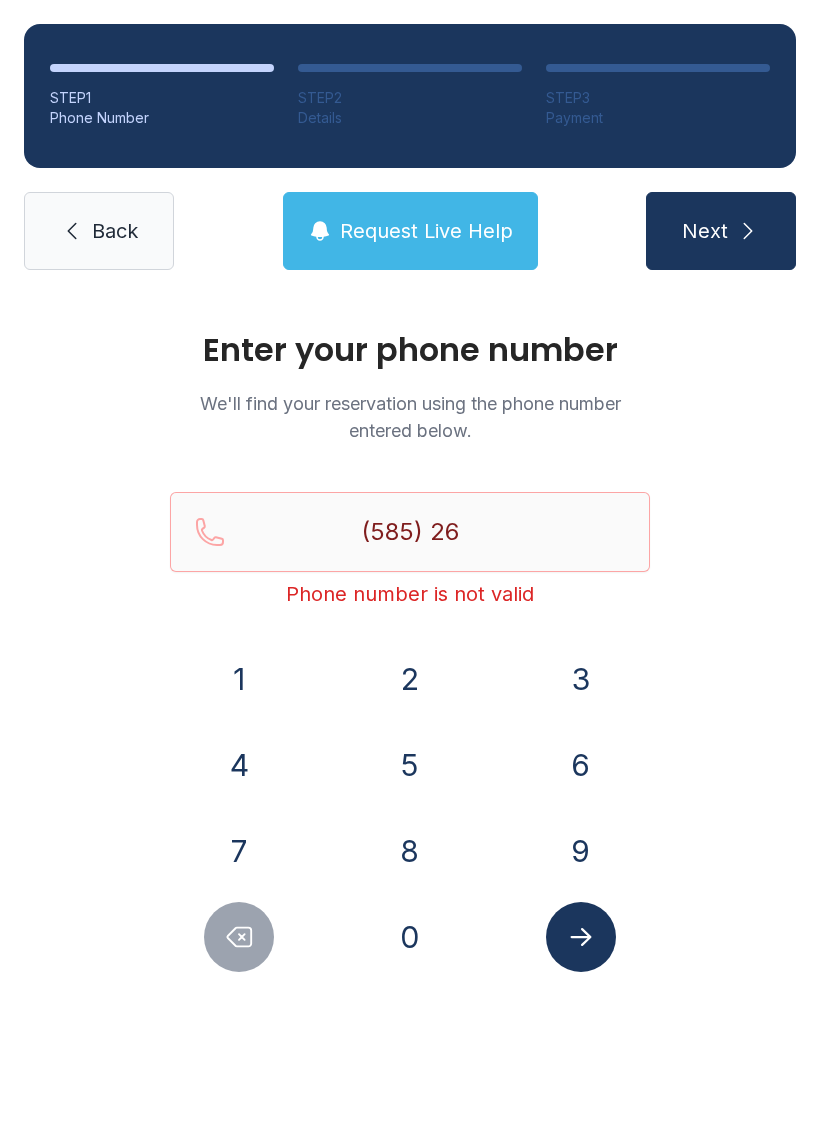 click at bounding box center (239, 937) 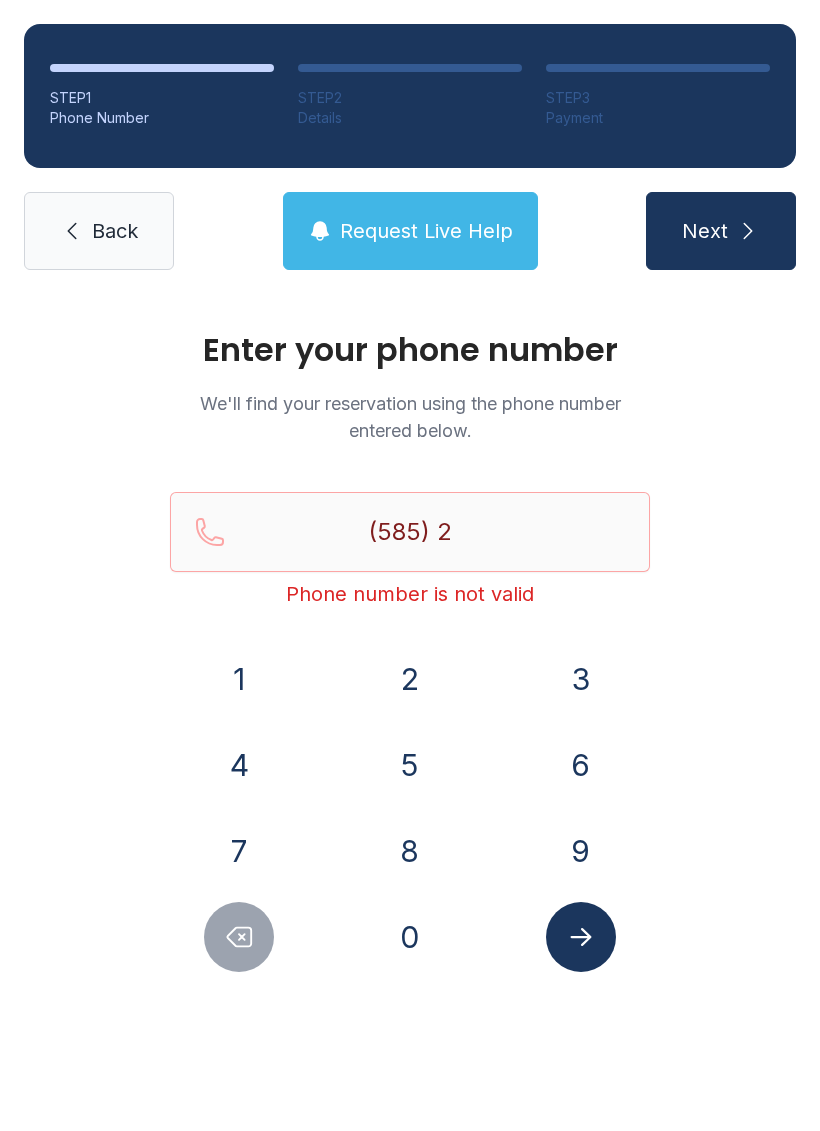 click at bounding box center [239, 937] 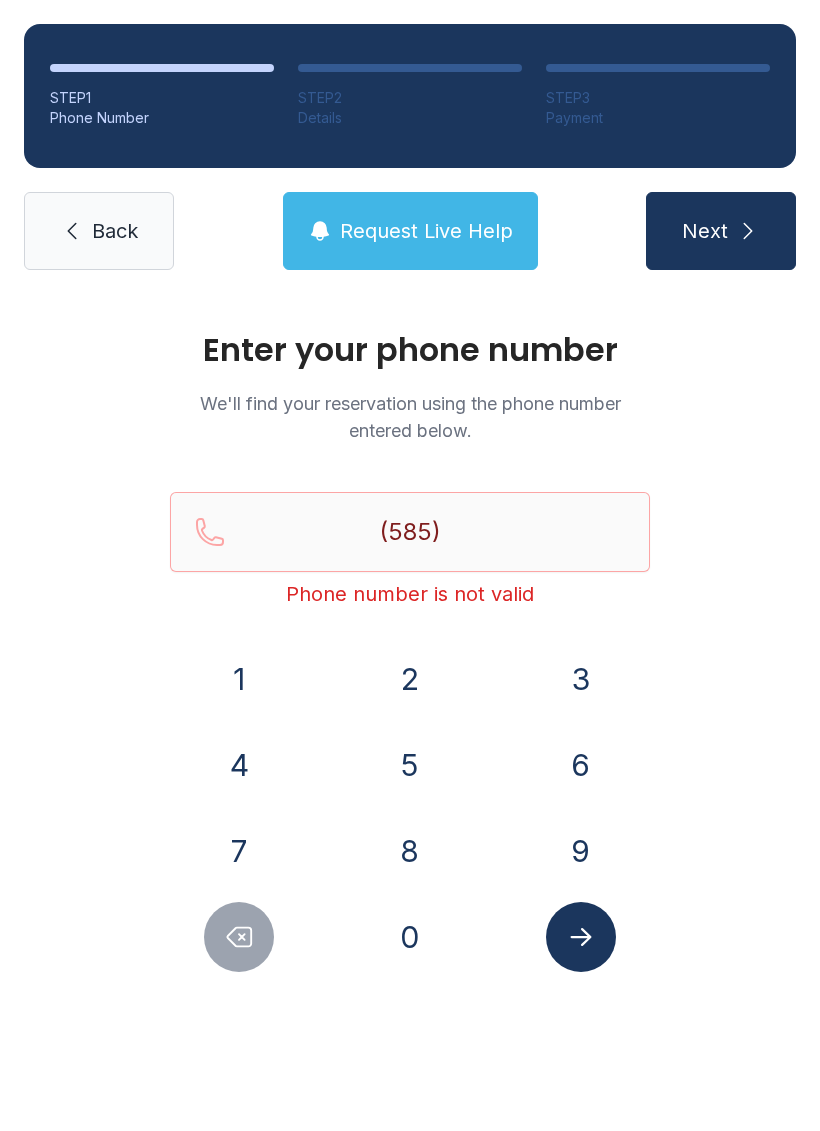 click at bounding box center (239, 937) 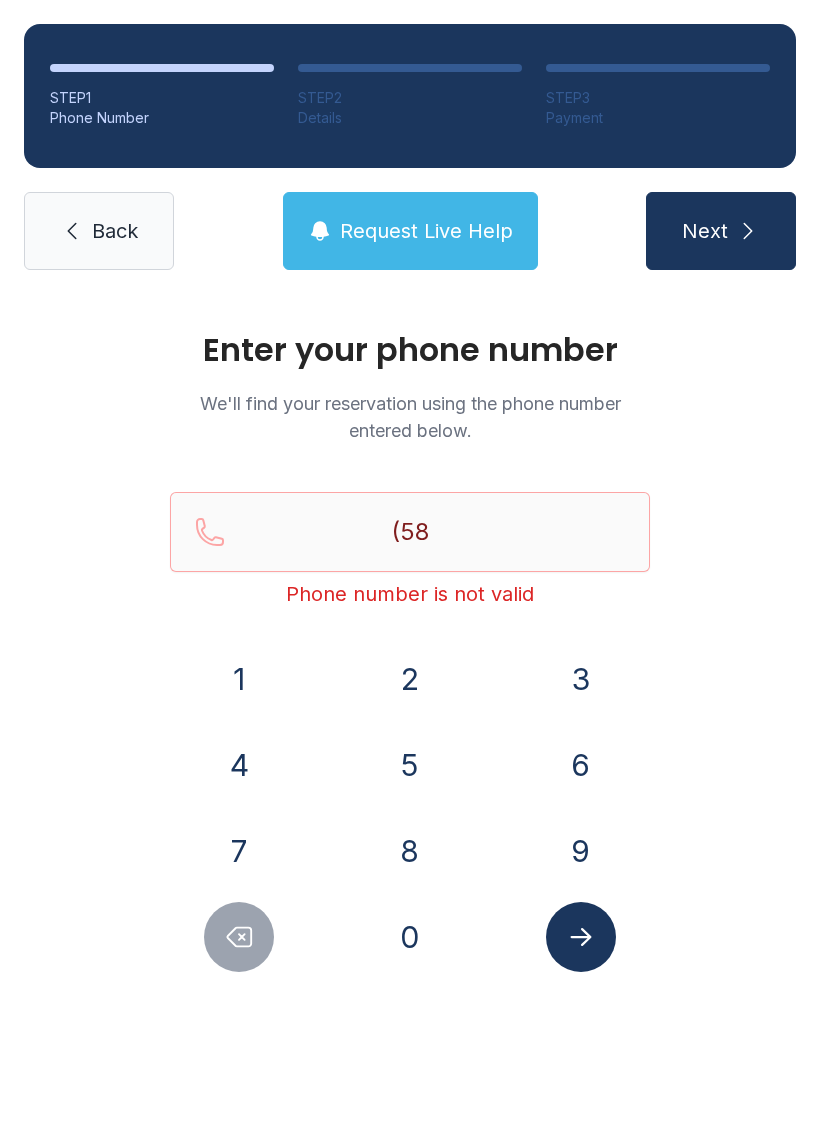 click at bounding box center (239, 937) 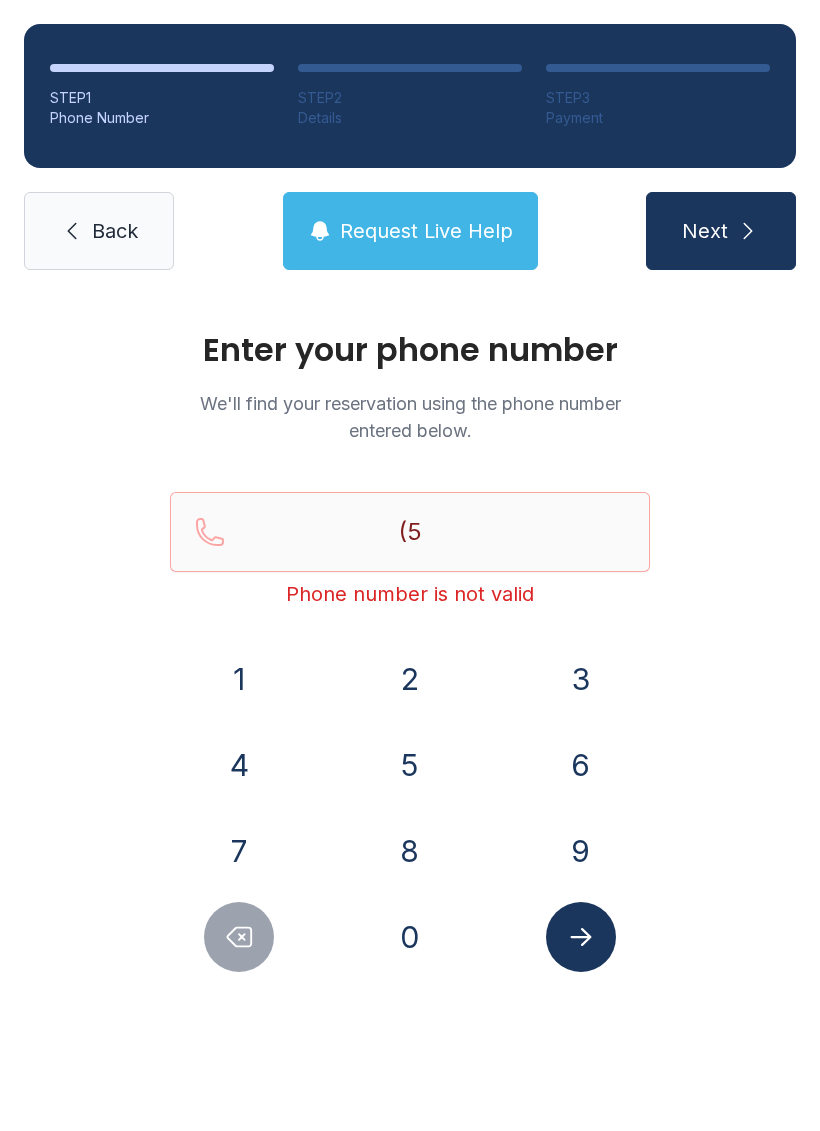 click at bounding box center (239, 937) 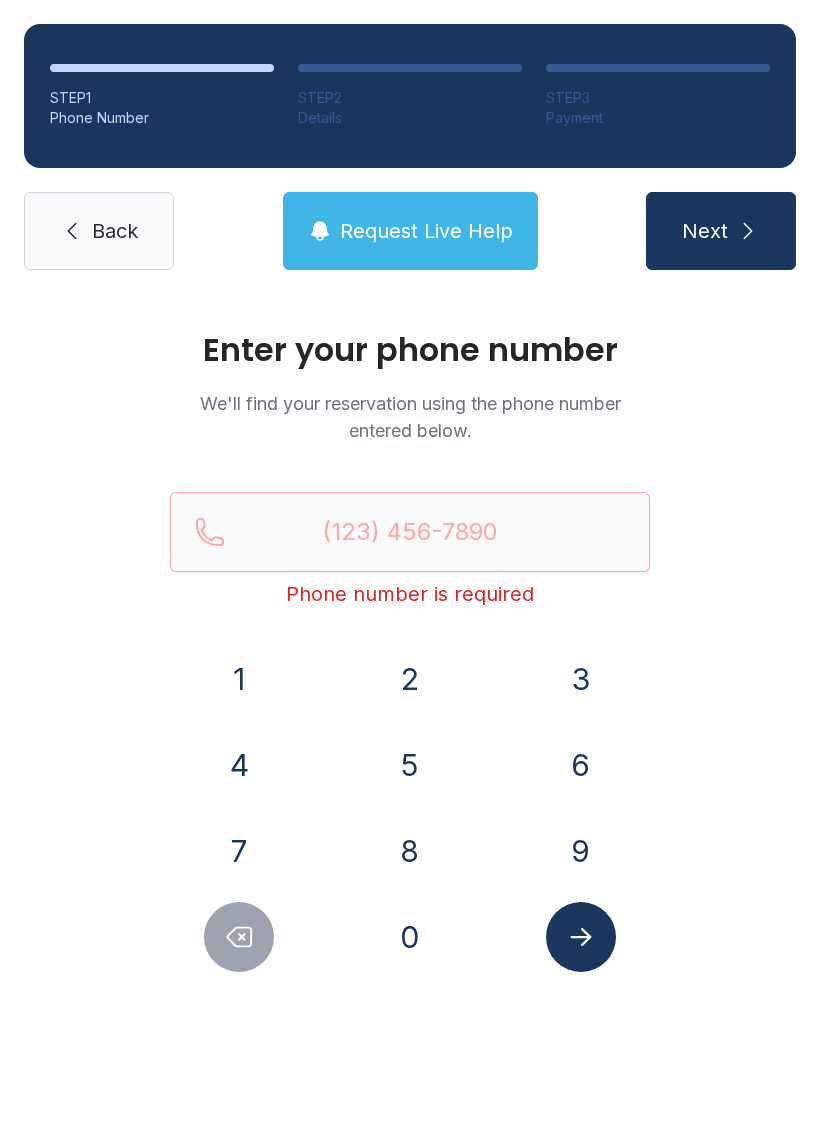 click at bounding box center (239, 937) 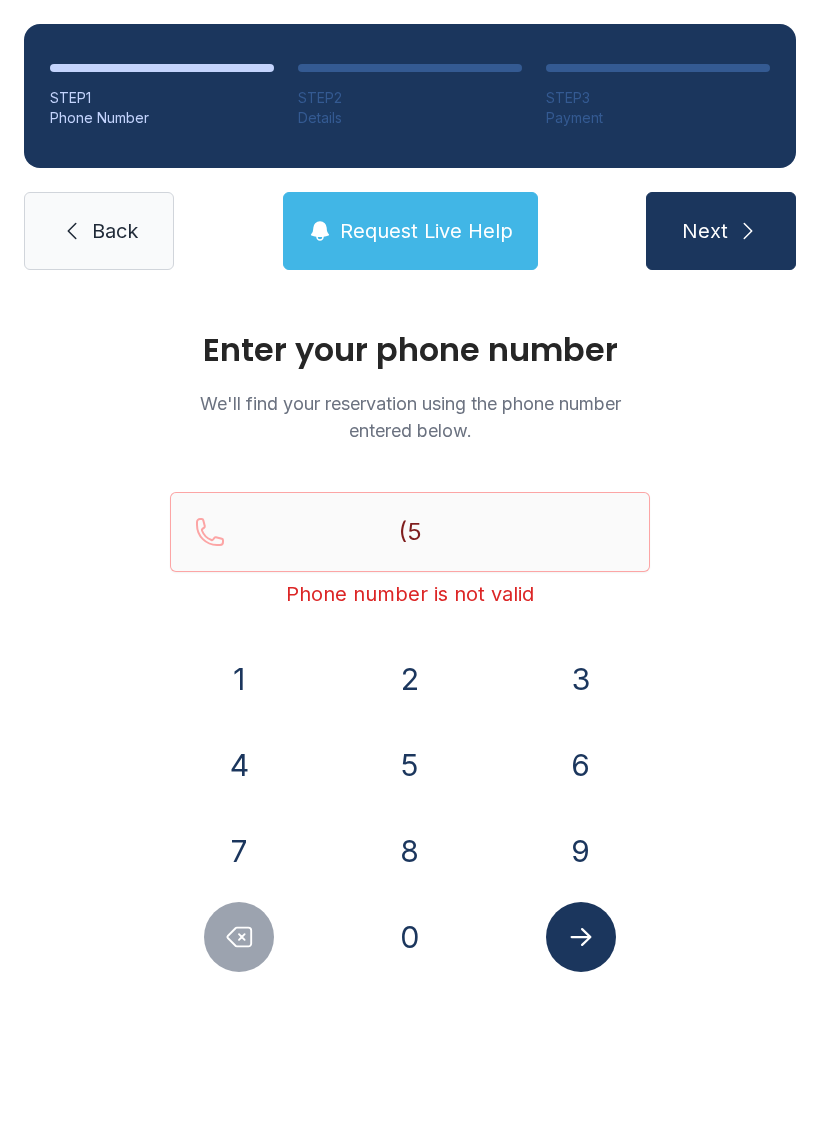 click on "8" at bounding box center [239, 679] 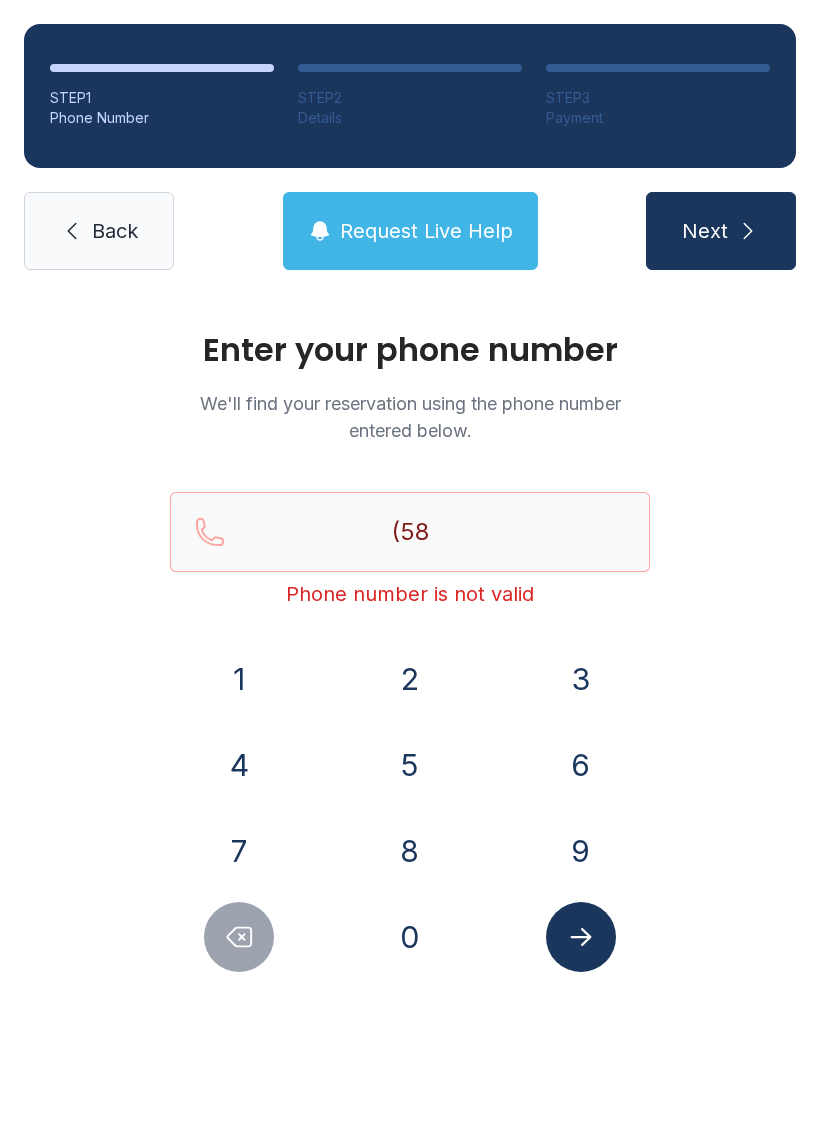 click on "5" at bounding box center [239, 679] 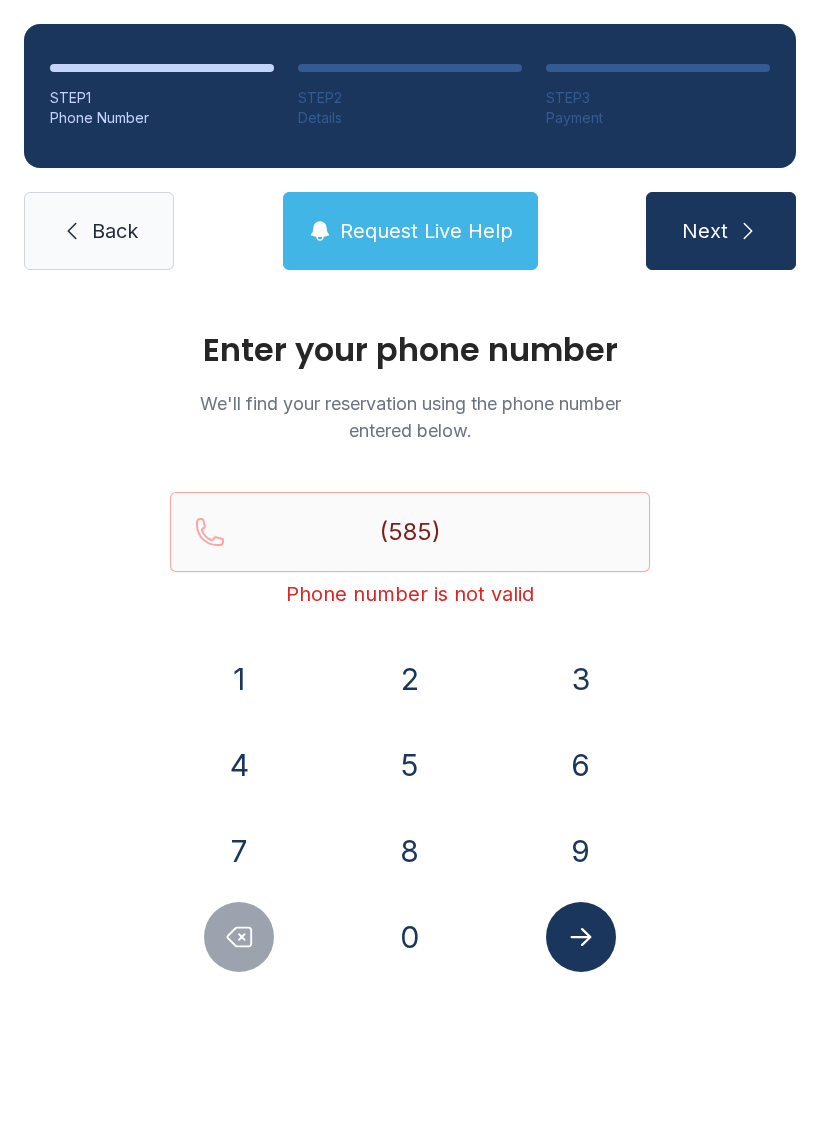 click on "2" at bounding box center [239, 679] 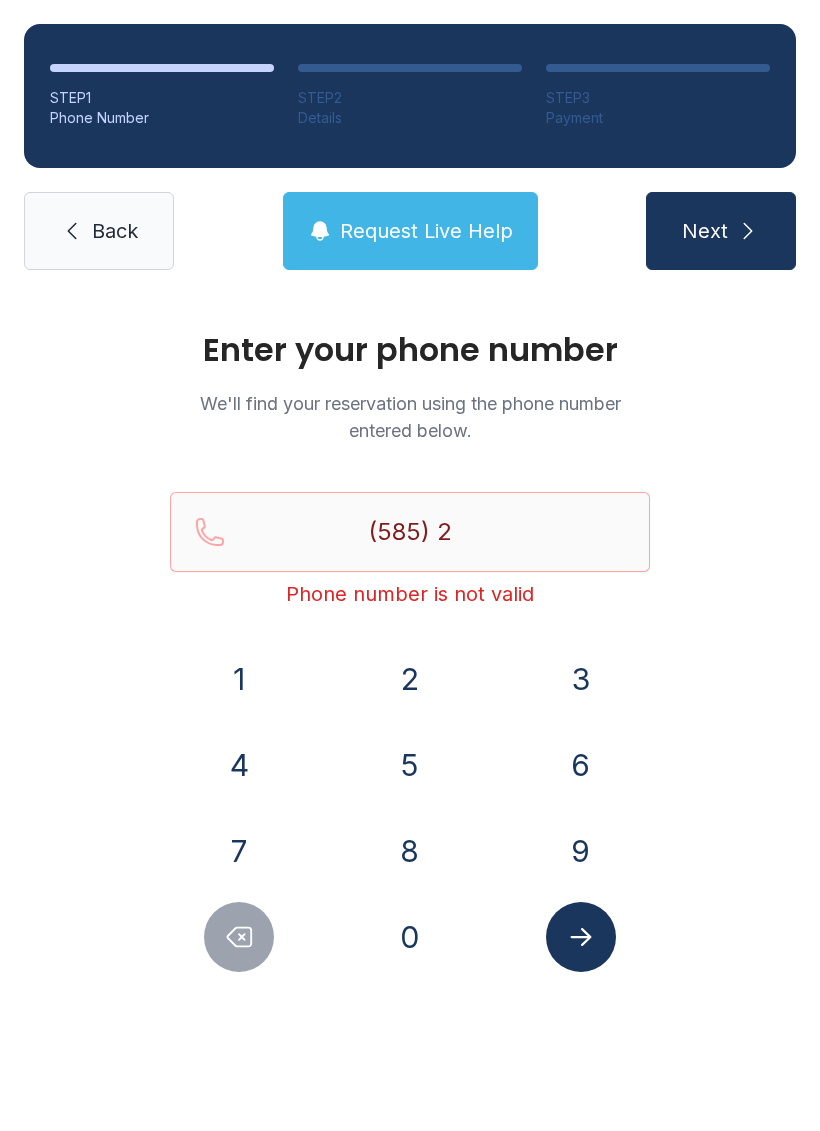 click on "6" at bounding box center (239, 679) 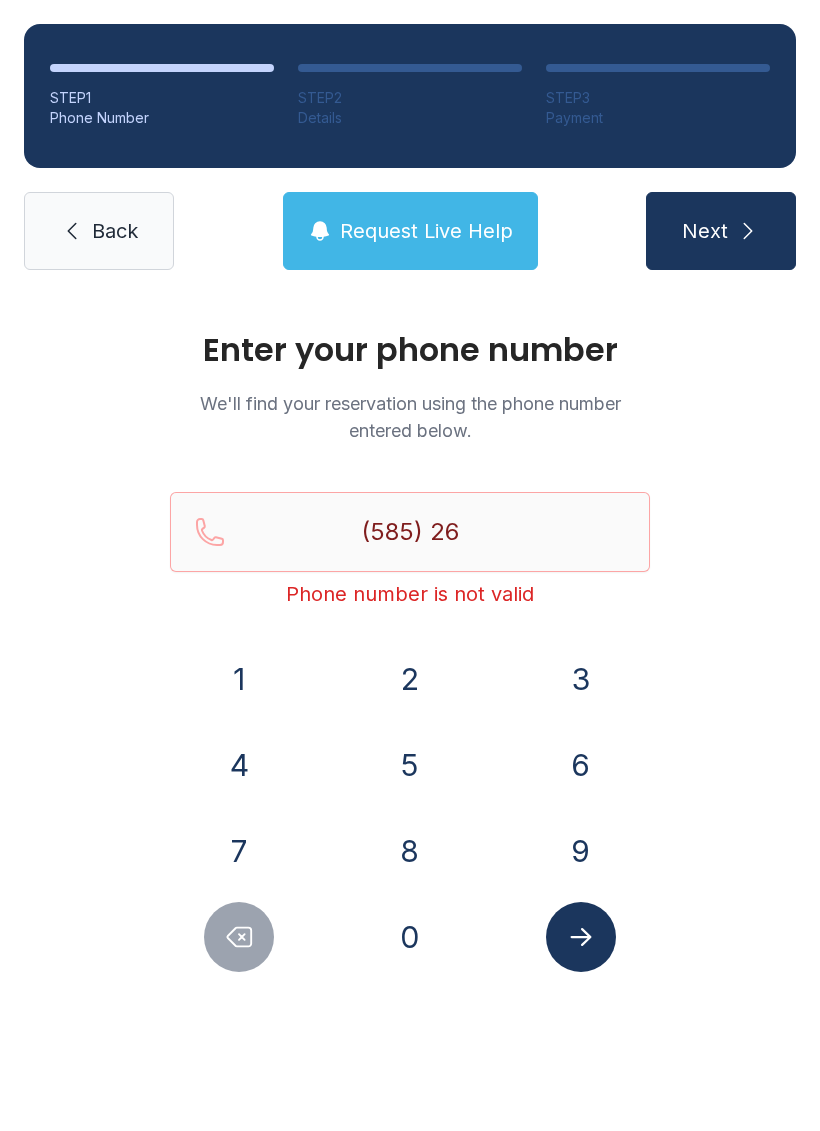 click on "9" at bounding box center (239, 679) 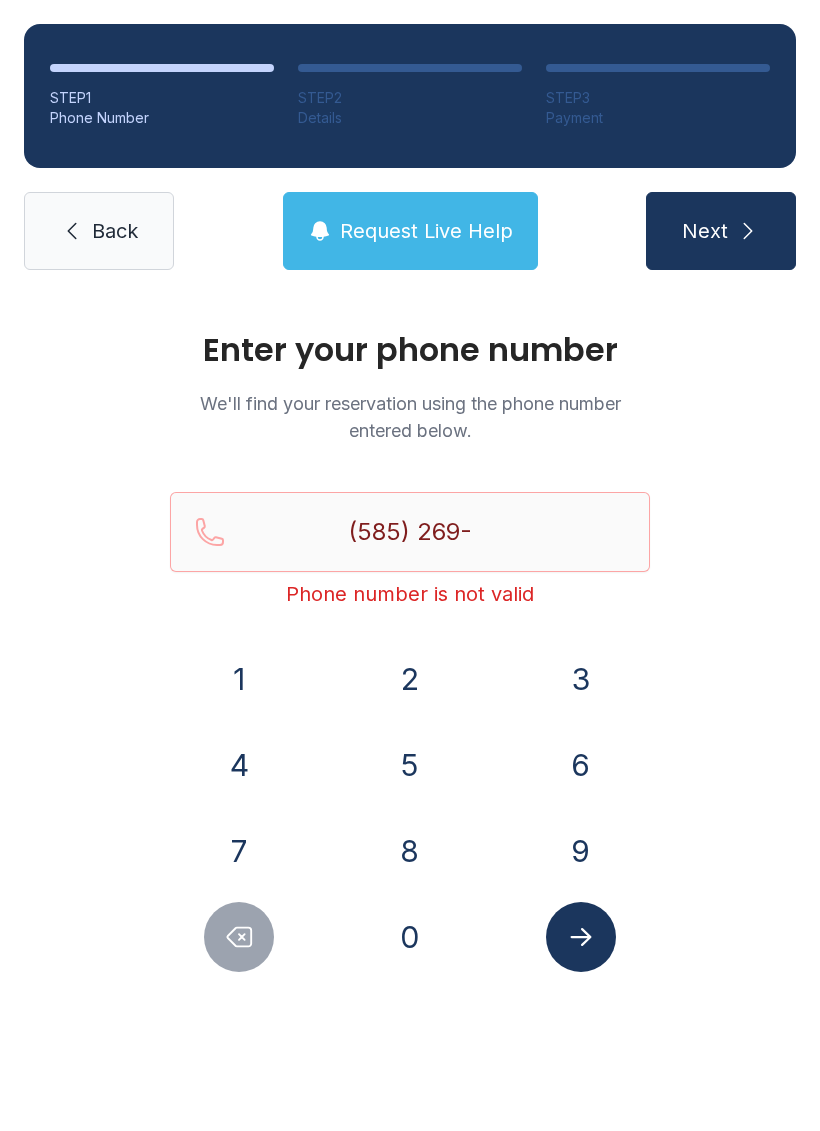 click on "2" at bounding box center (239, 679) 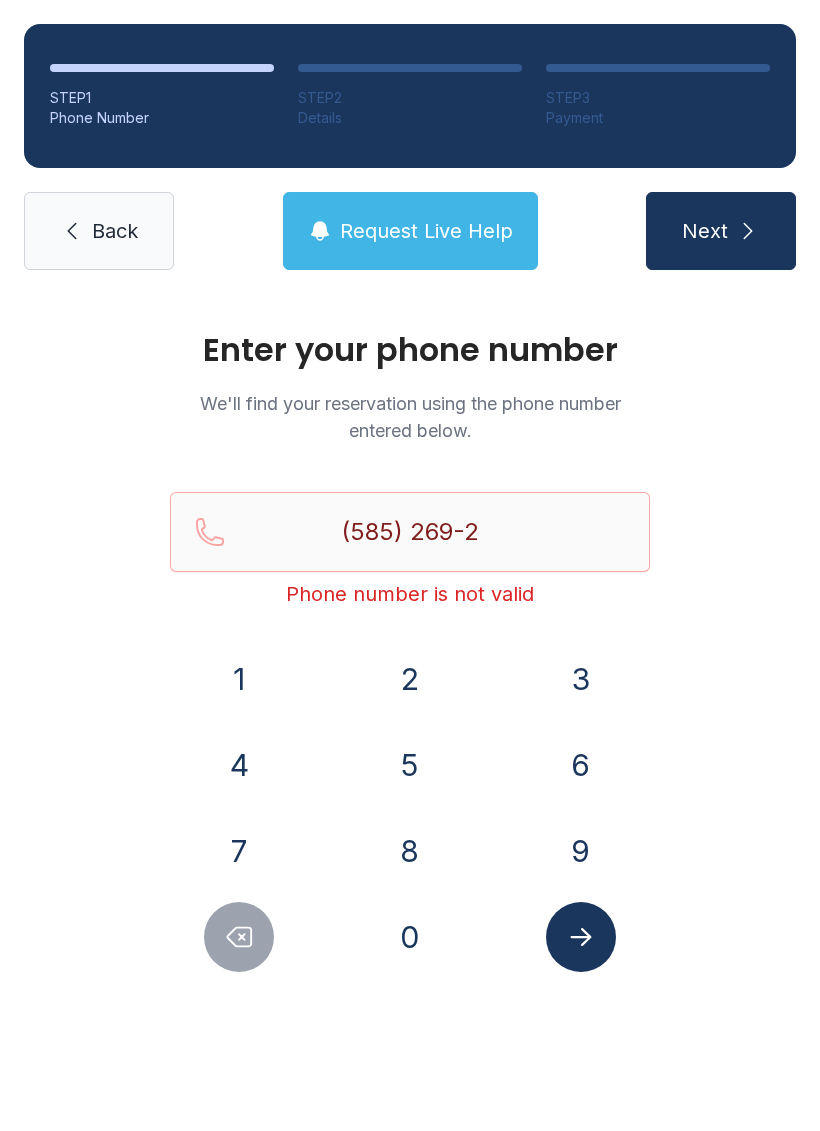 click on "6" at bounding box center [239, 679] 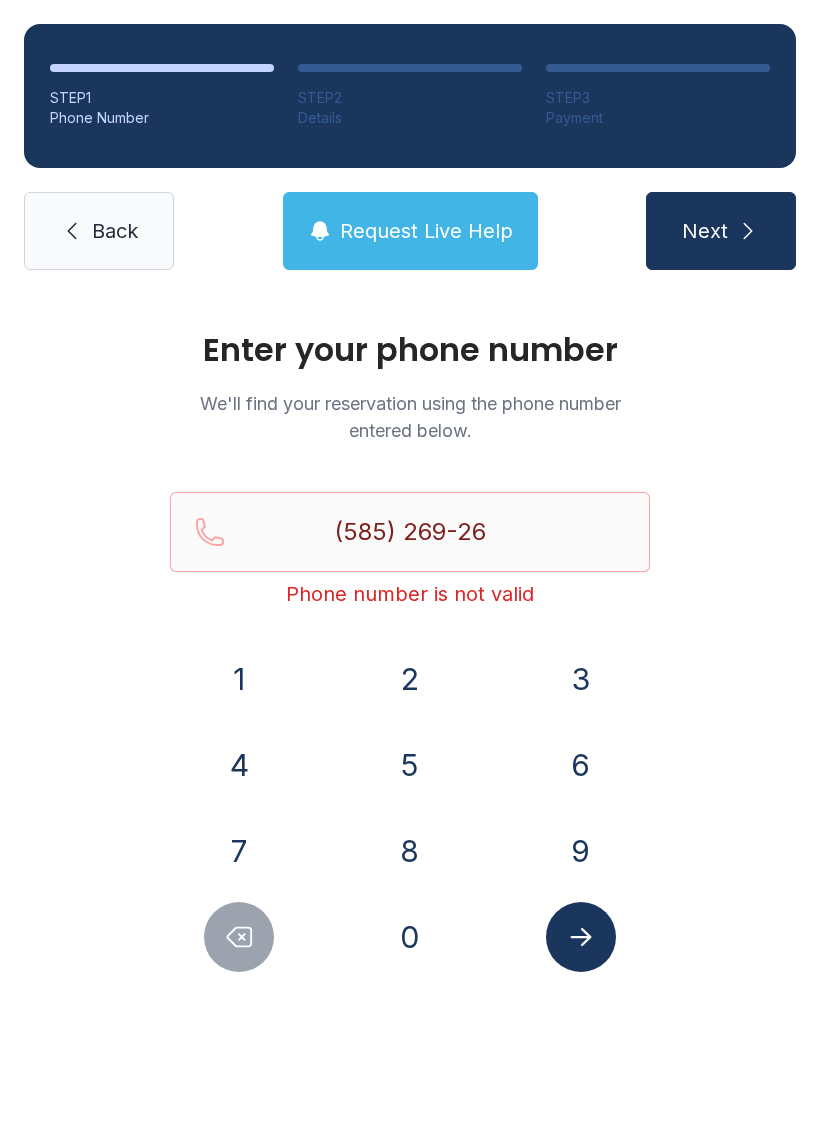 click on "5" at bounding box center [239, 679] 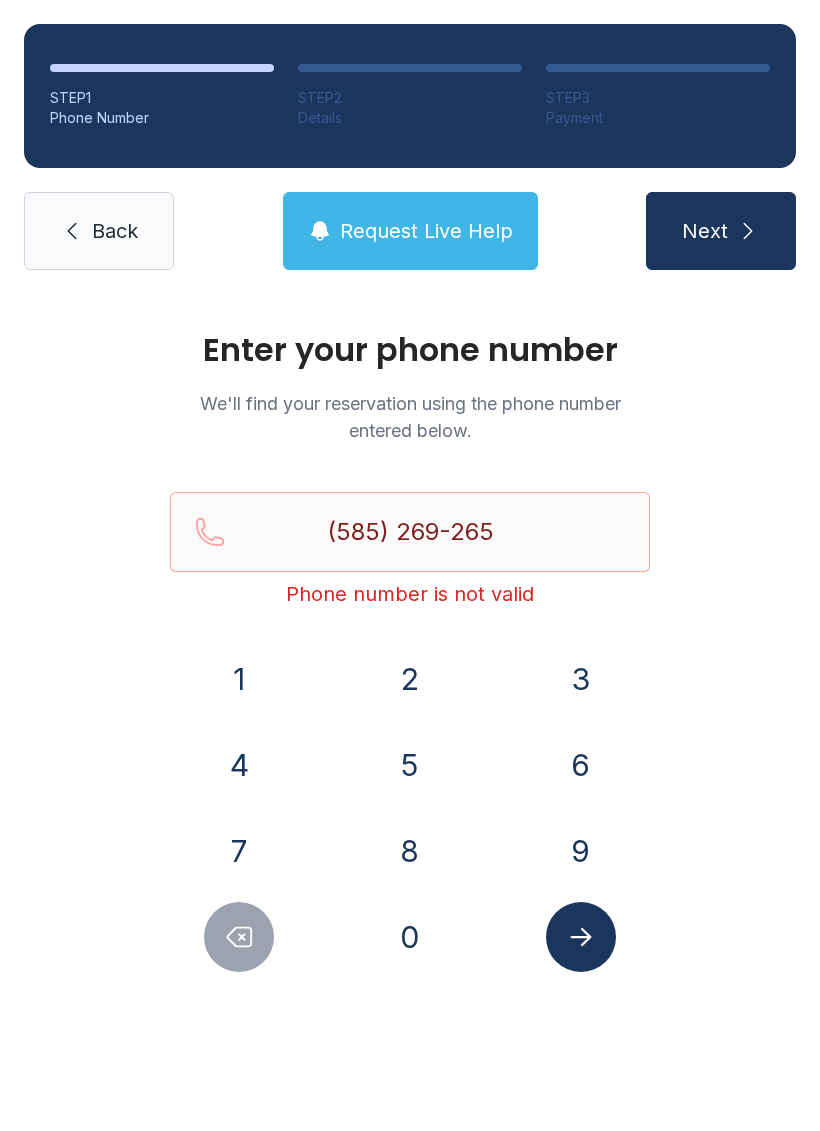 click on "9" at bounding box center [239, 679] 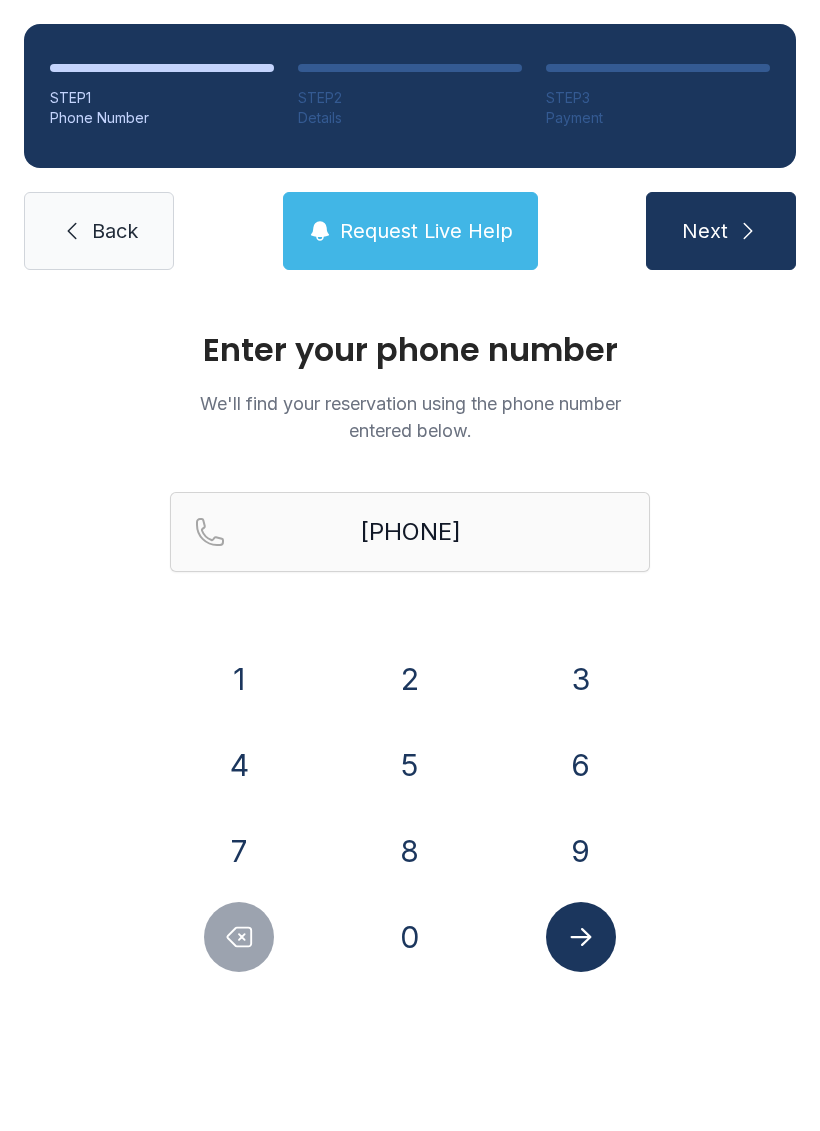 click at bounding box center [580, 937] 